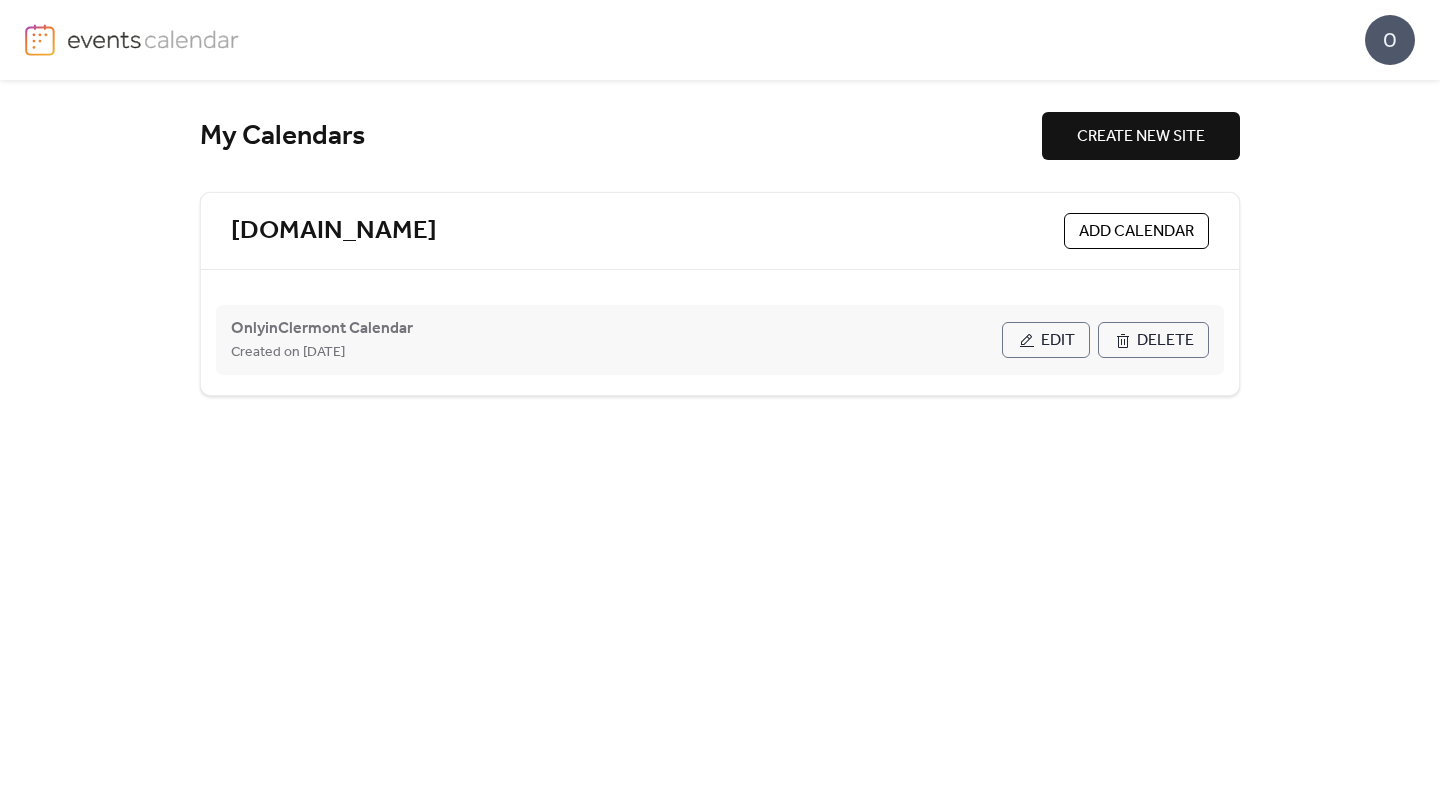 scroll, scrollTop: 0, scrollLeft: 0, axis: both 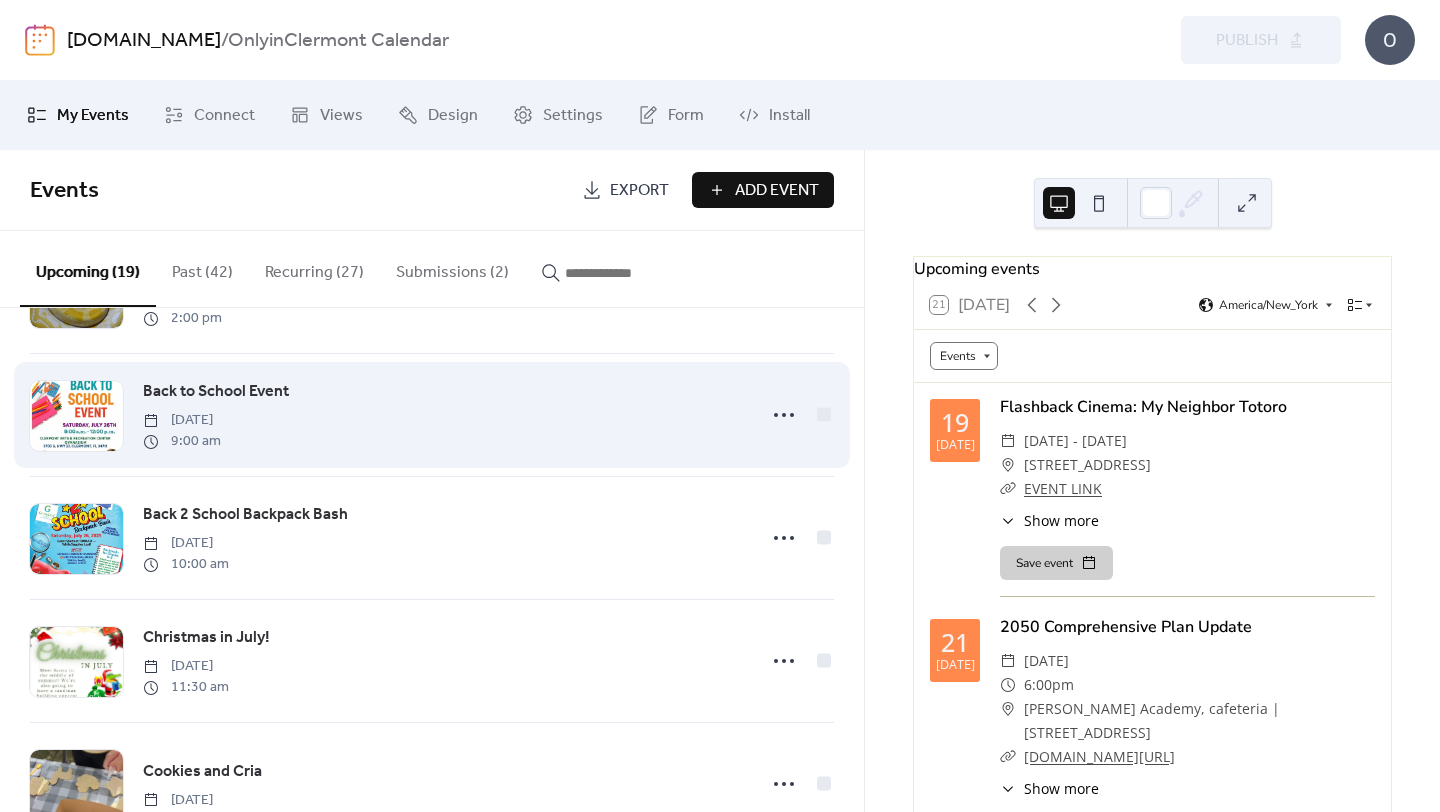 click on "Back to School Event" at bounding box center (216, 392) 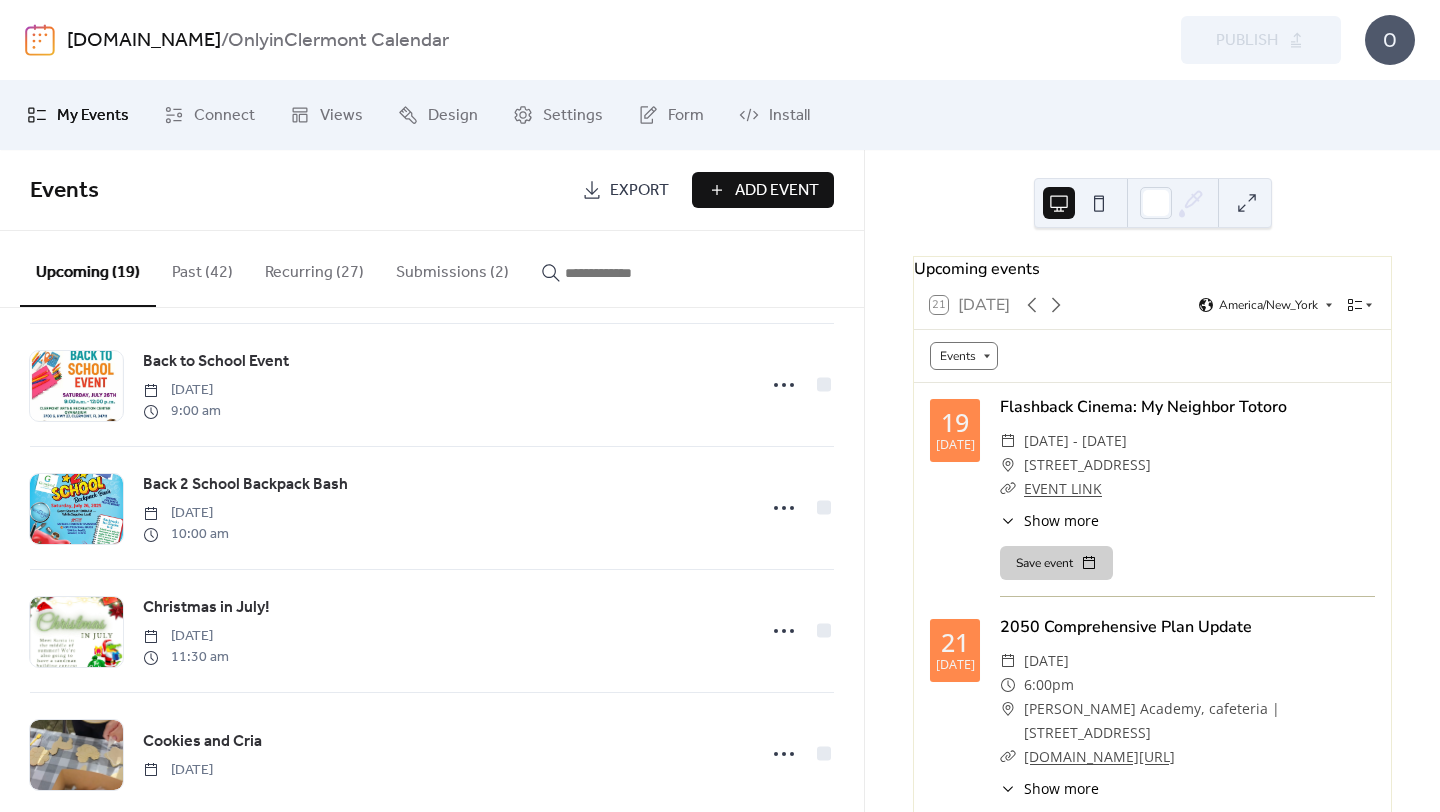 scroll, scrollTop: 486, scrollLeft: 0, axis: vertical 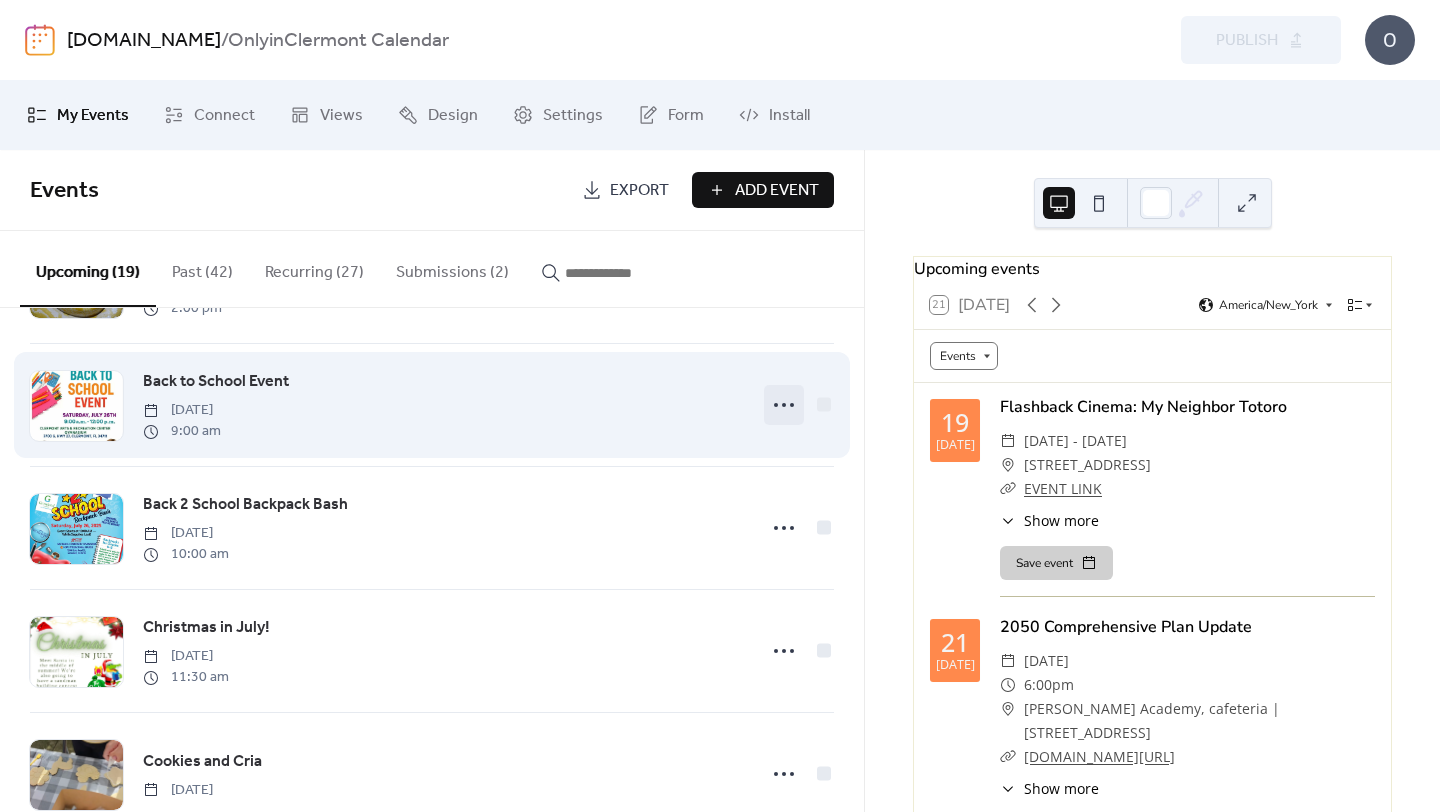 click 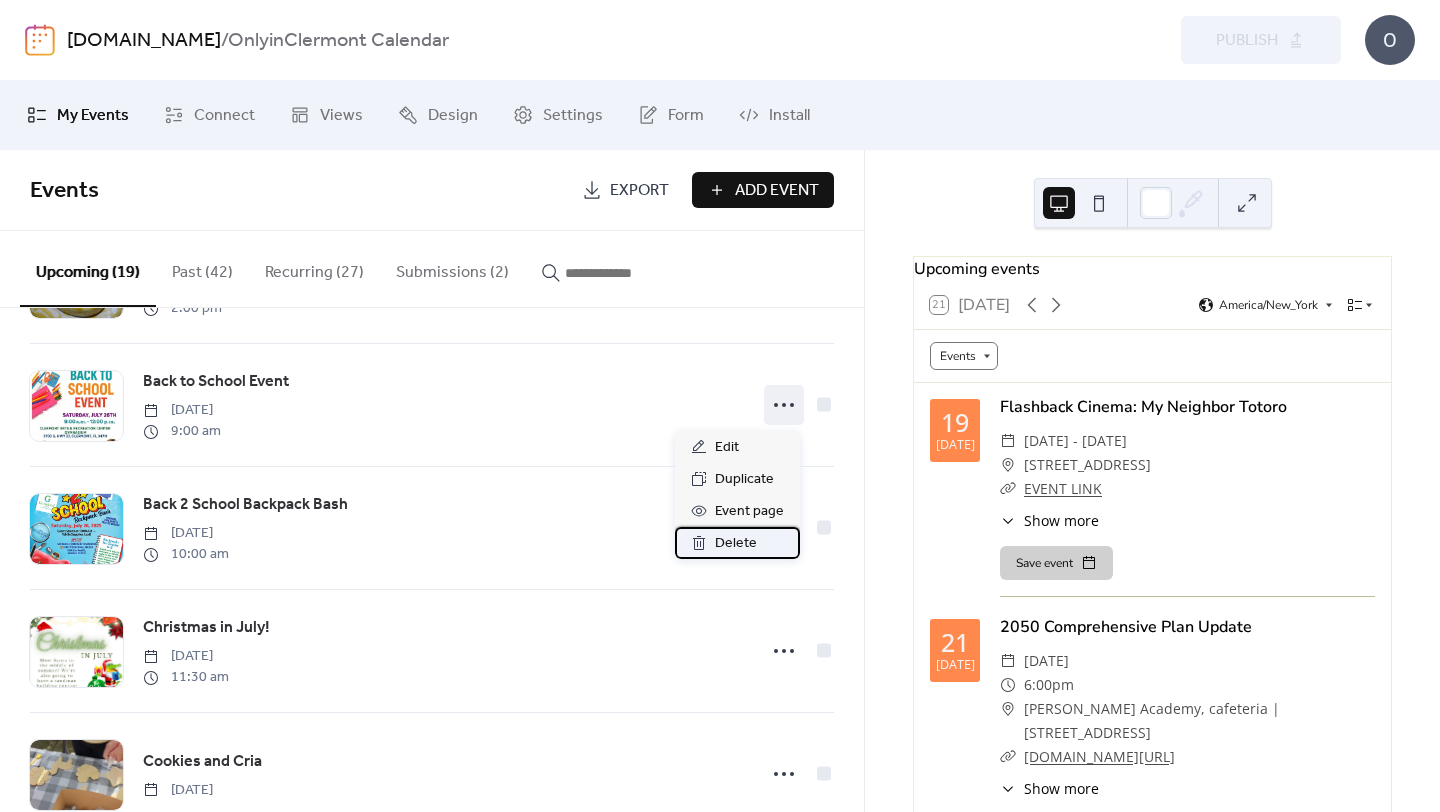 click on "Delete" at bounding box center (736, 544) 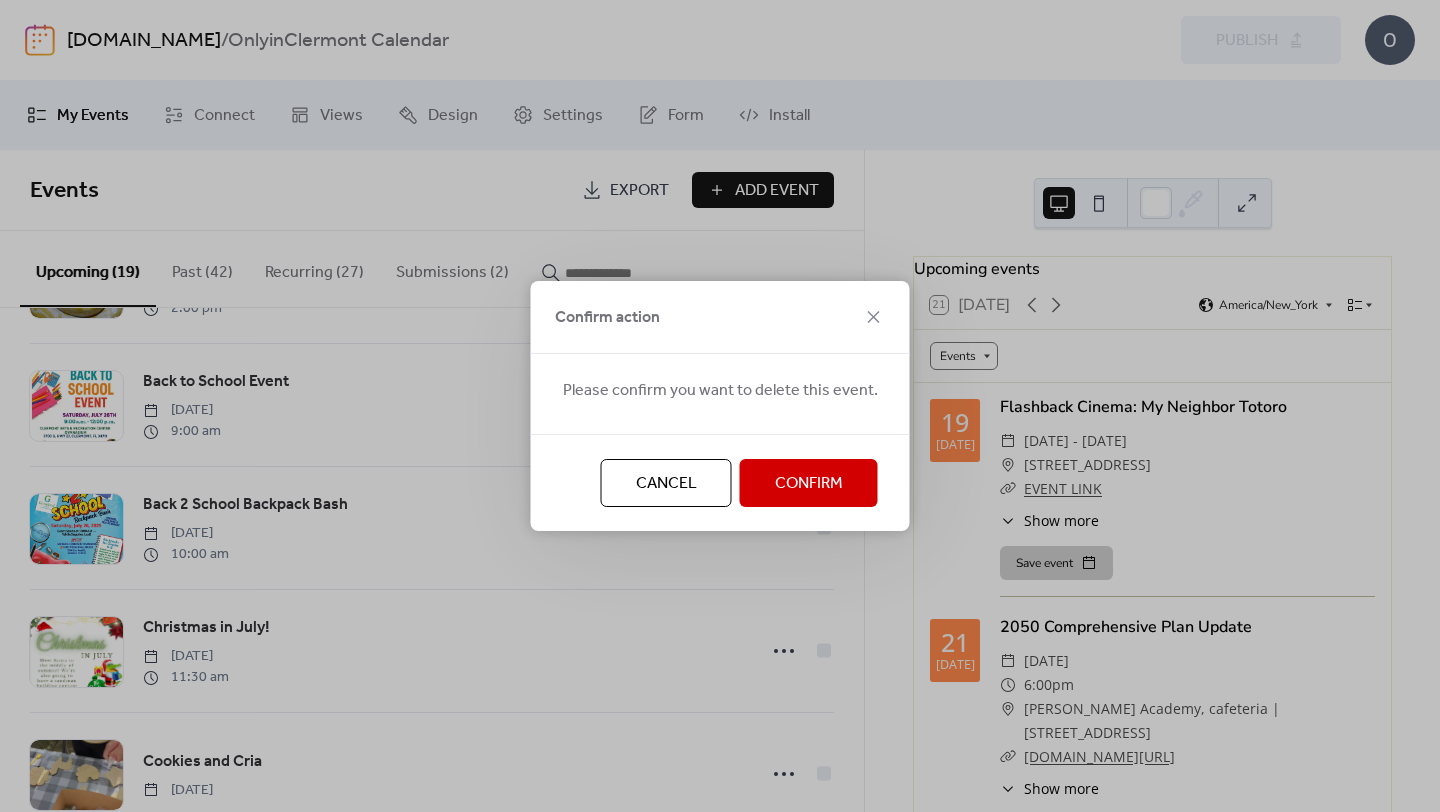 click on "Confirm" at bounding box center (809, 484) 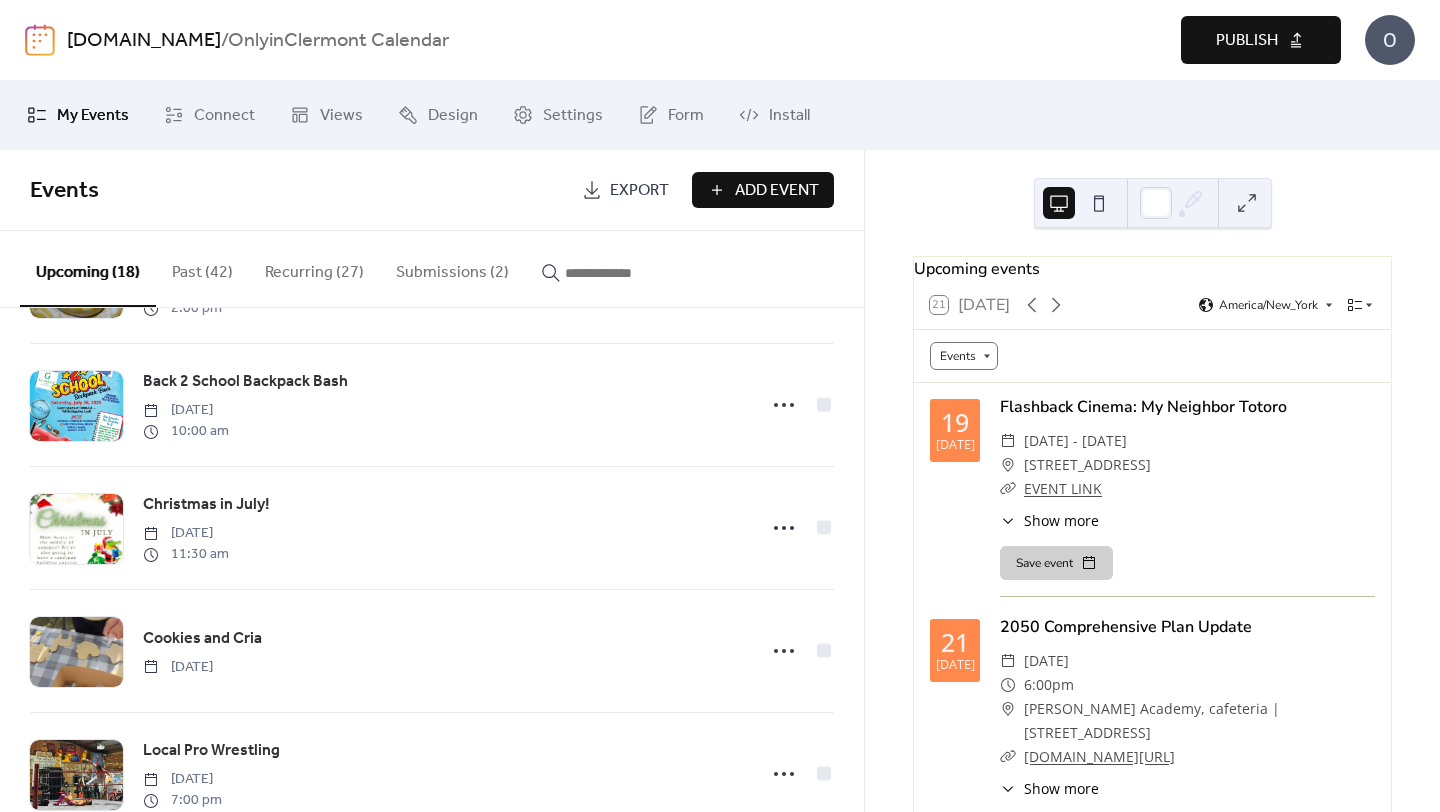 click on "Add Event" at bounding box center (763, 190) 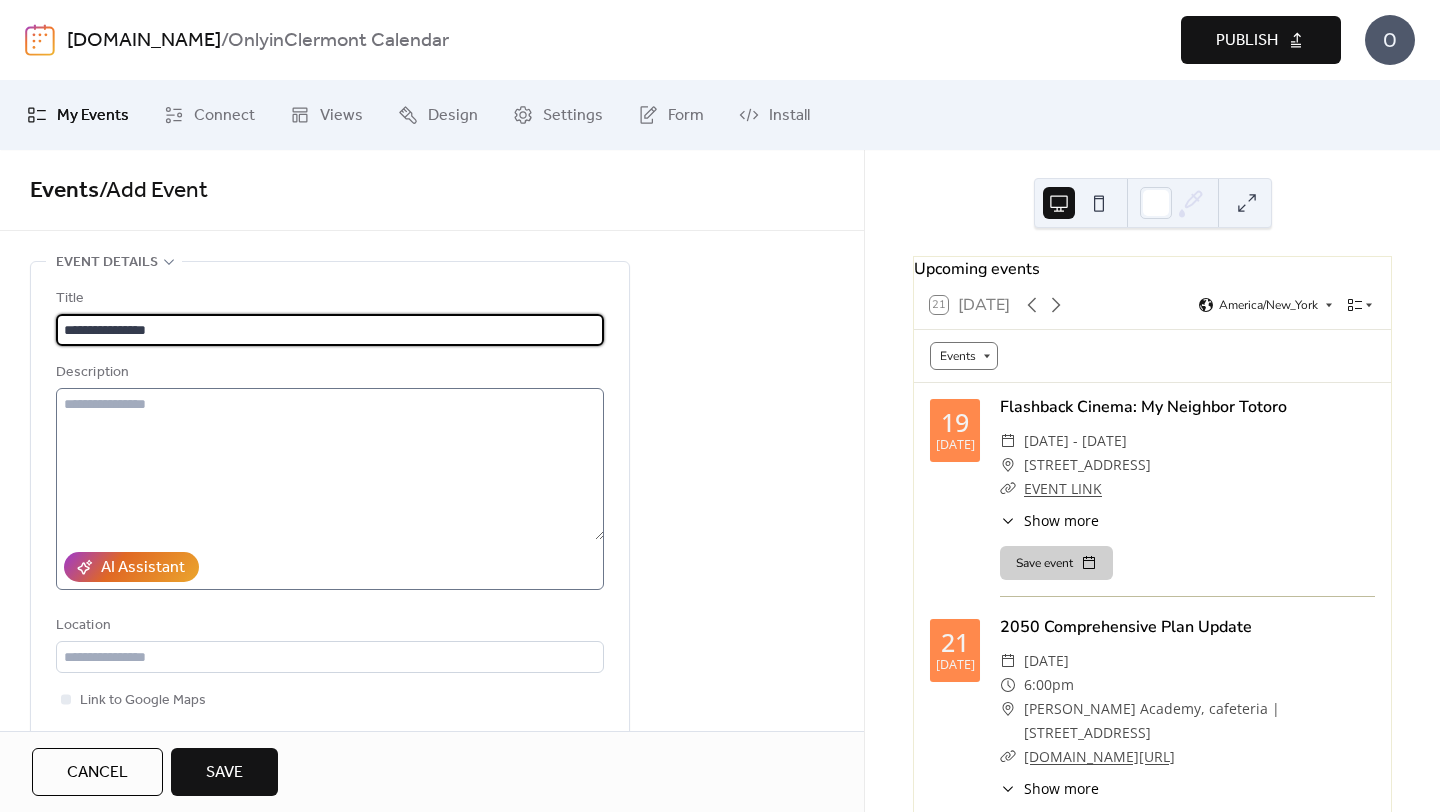 type on "**********" 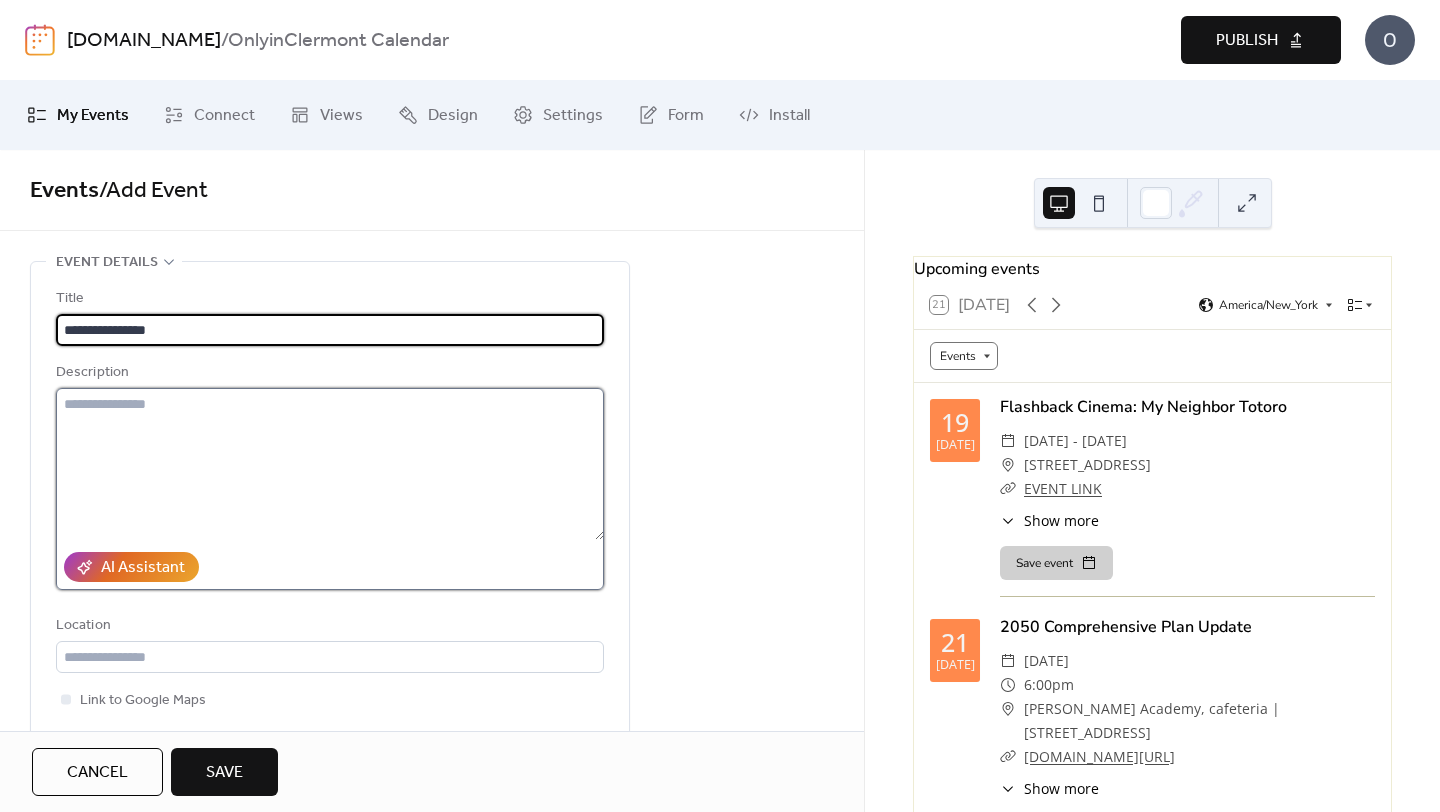 click at bounding box center (330, 464) 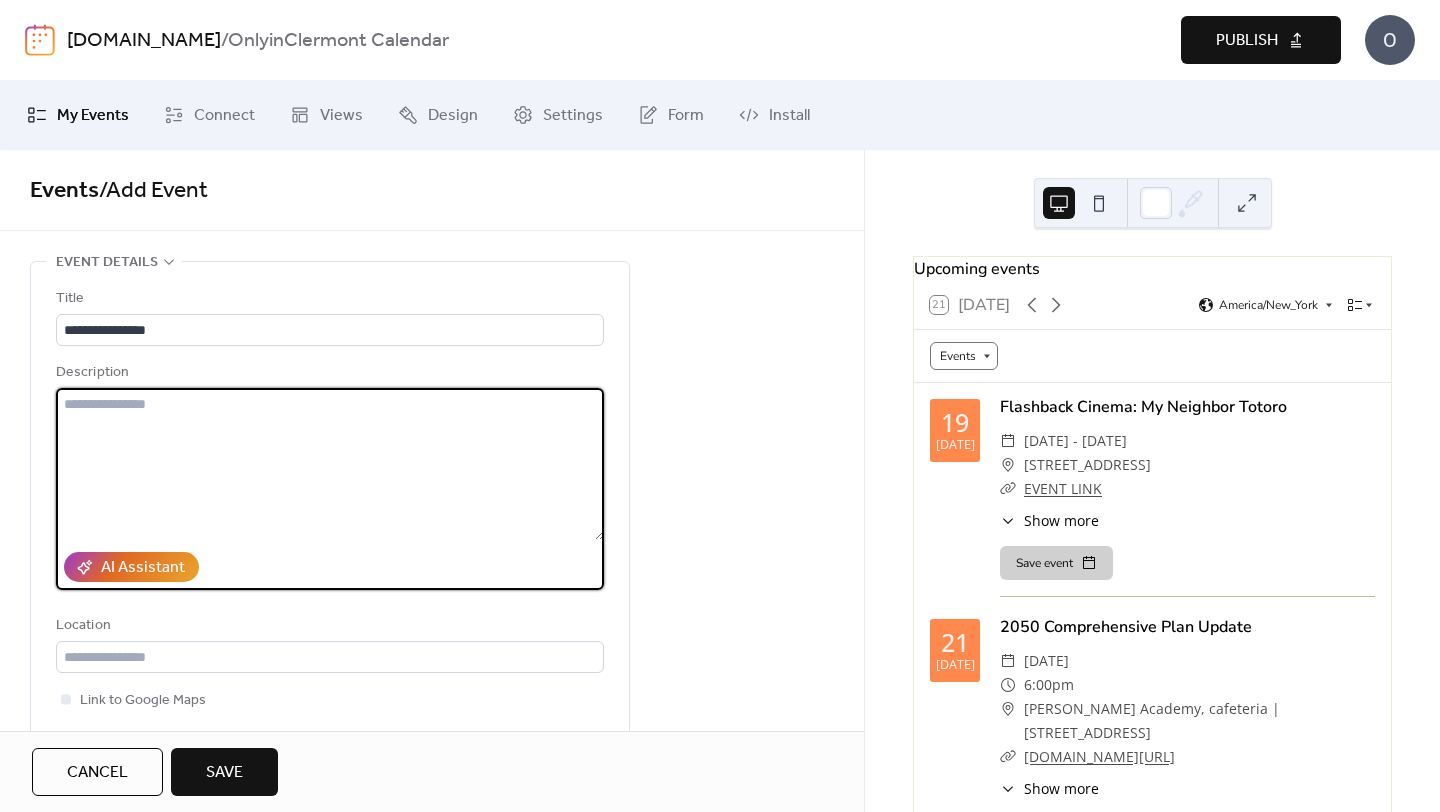 paste on "**********" 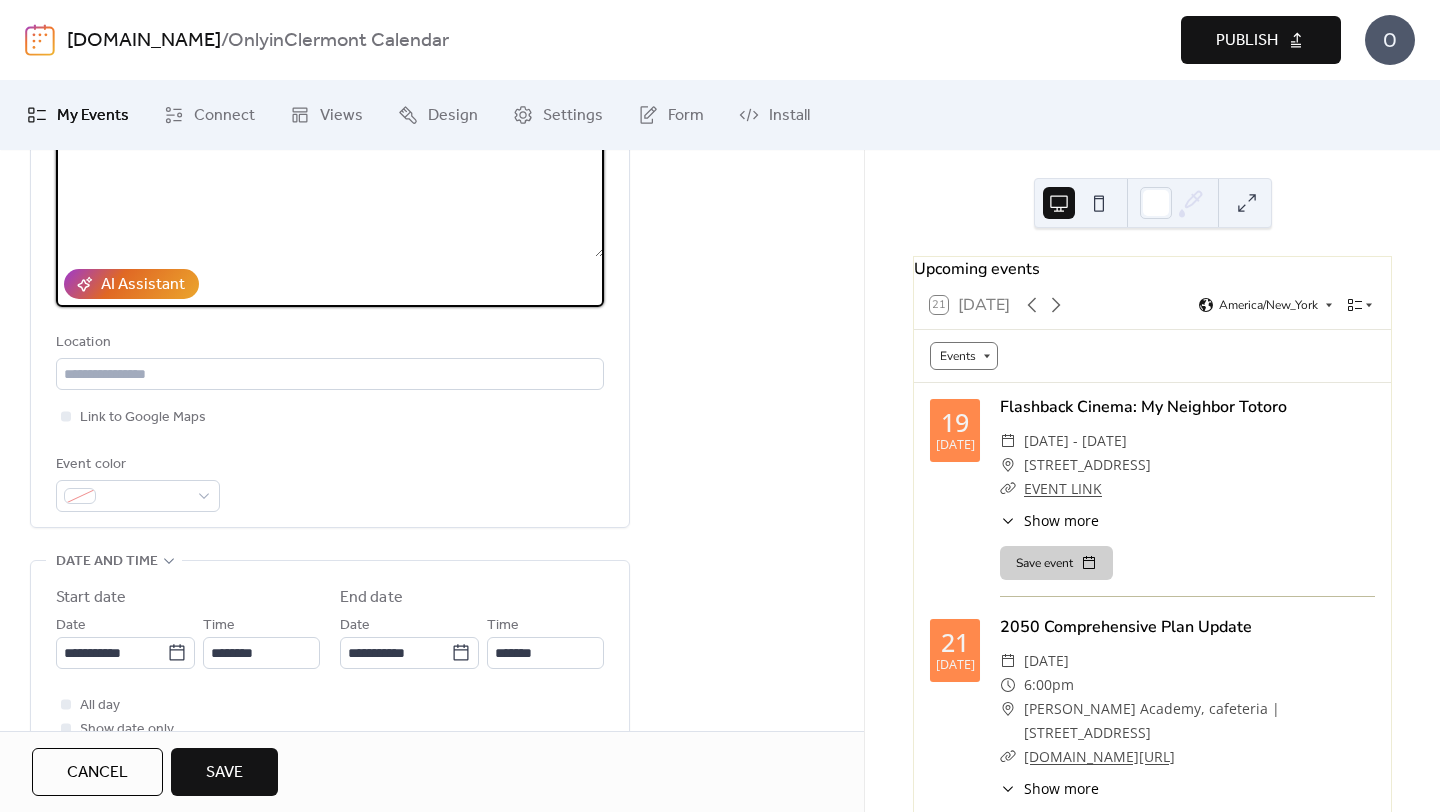 scroll, scrollTop: 297, scrollLeft: 0, axis: vertical 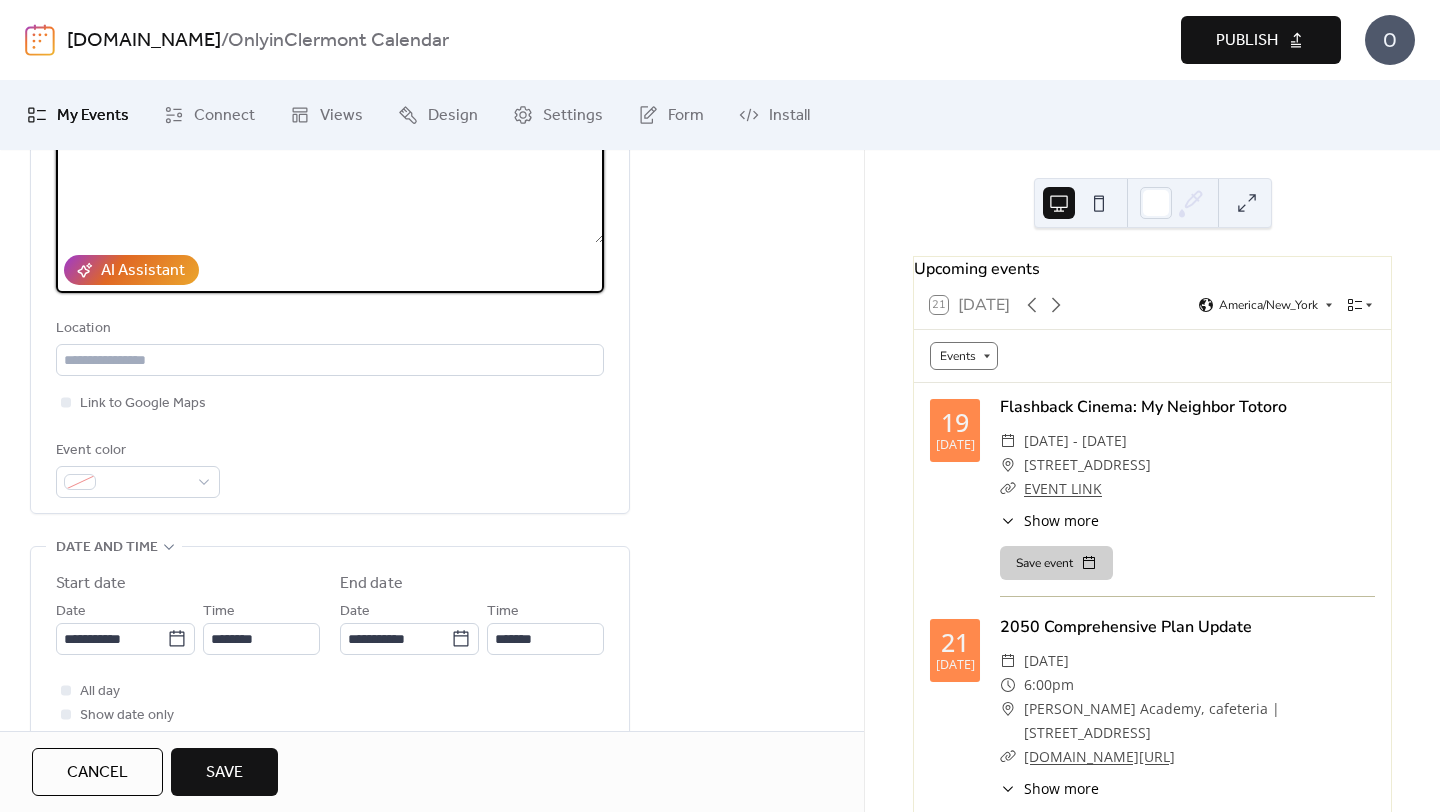 type on "**********" 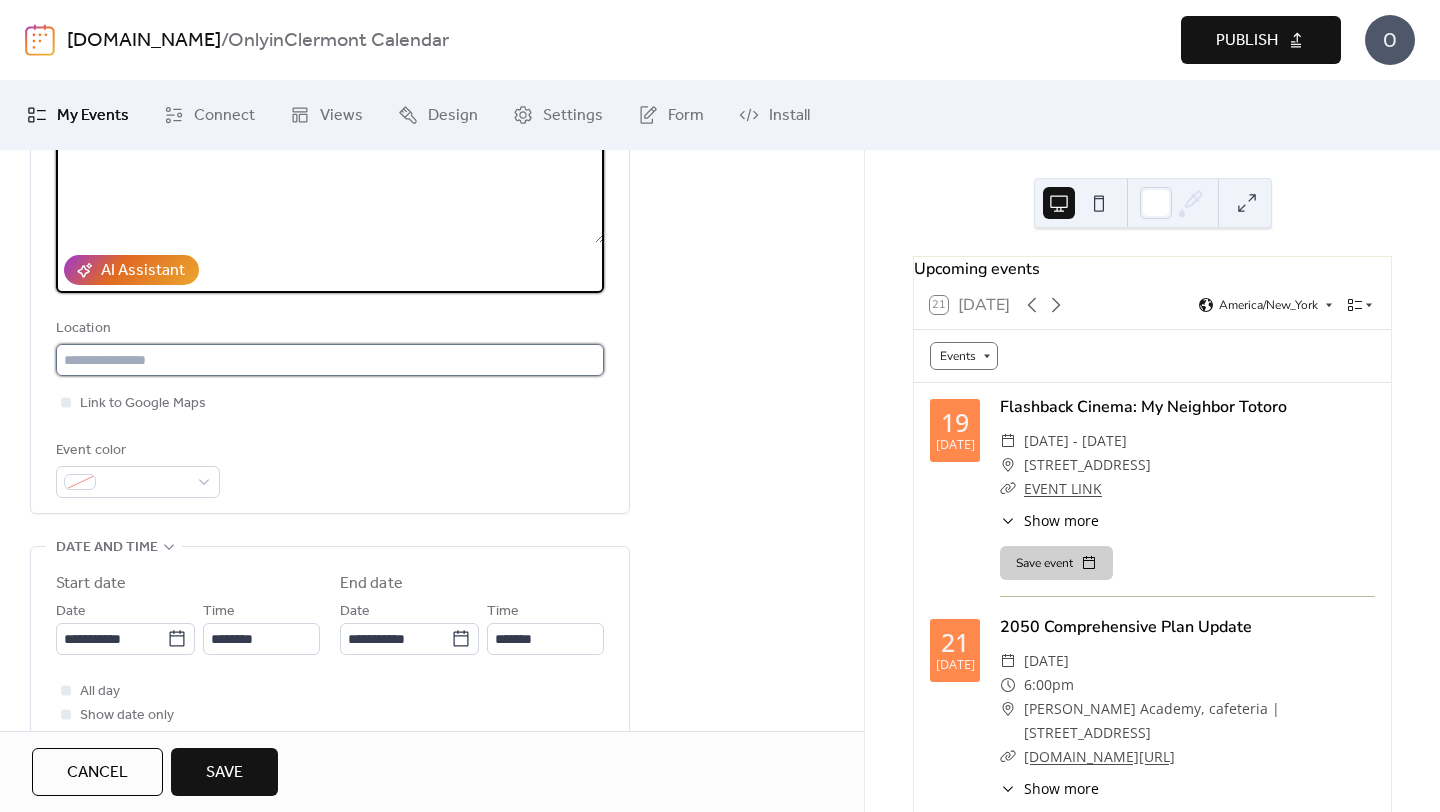 click at bounding box center (330, 360) 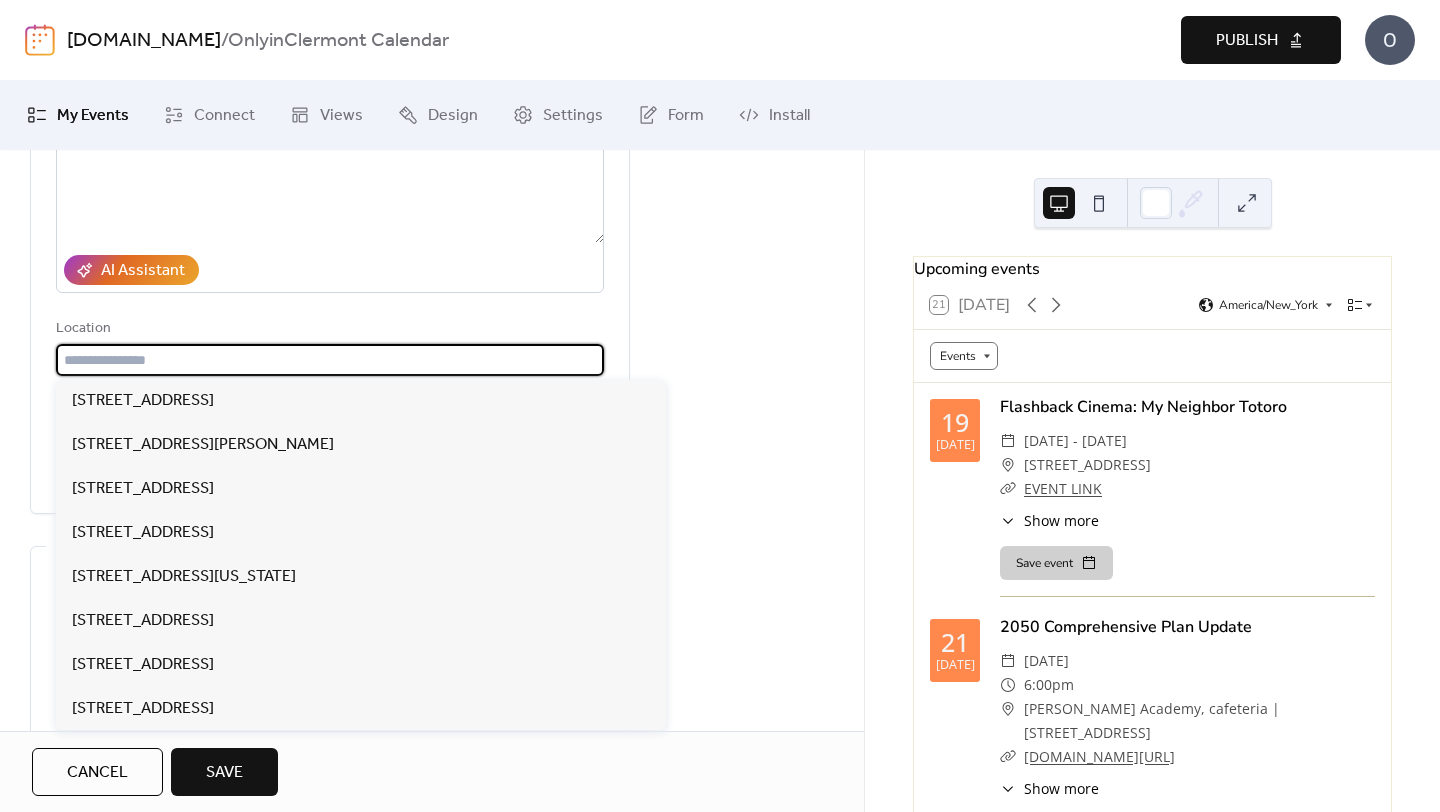 paste on "**********" 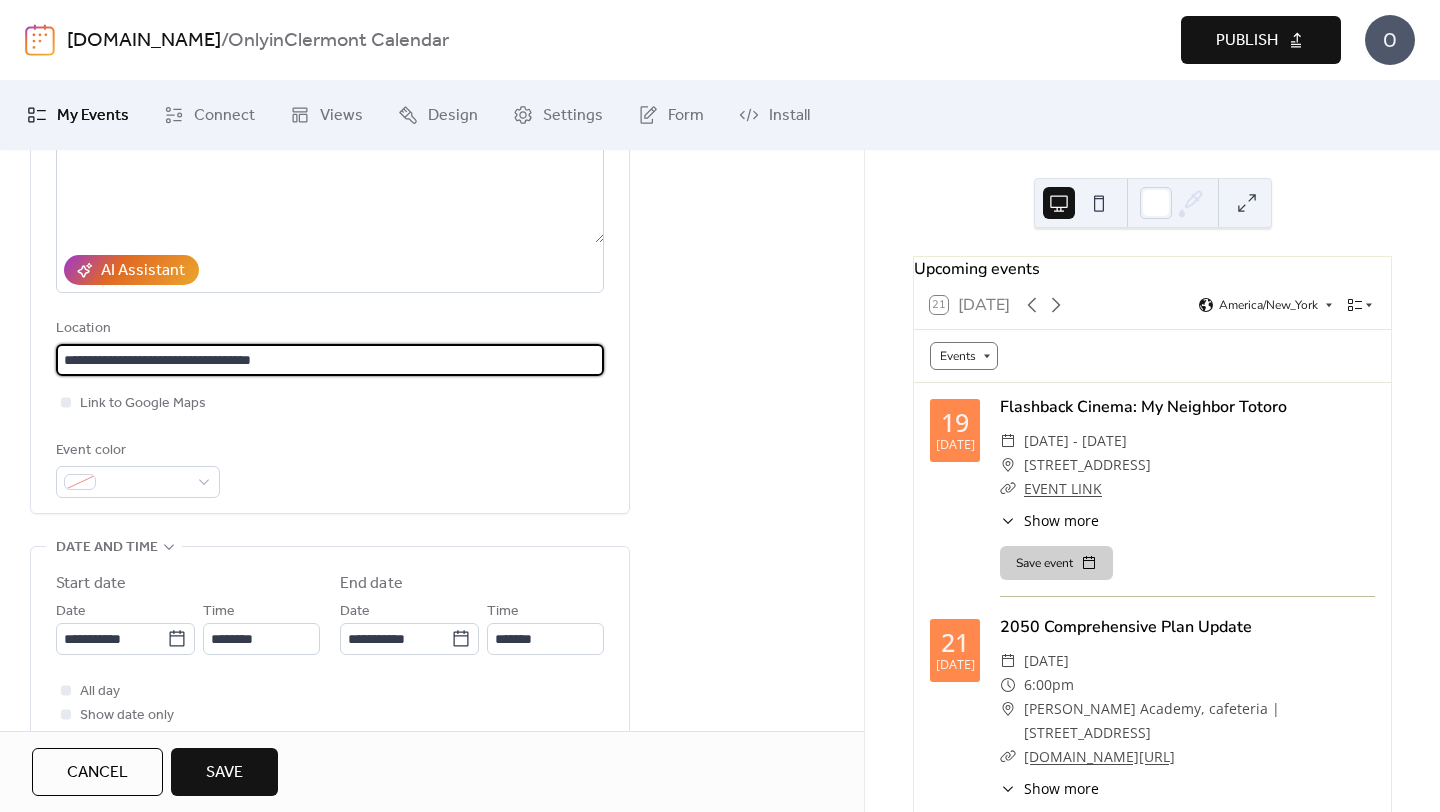 type on "**********" 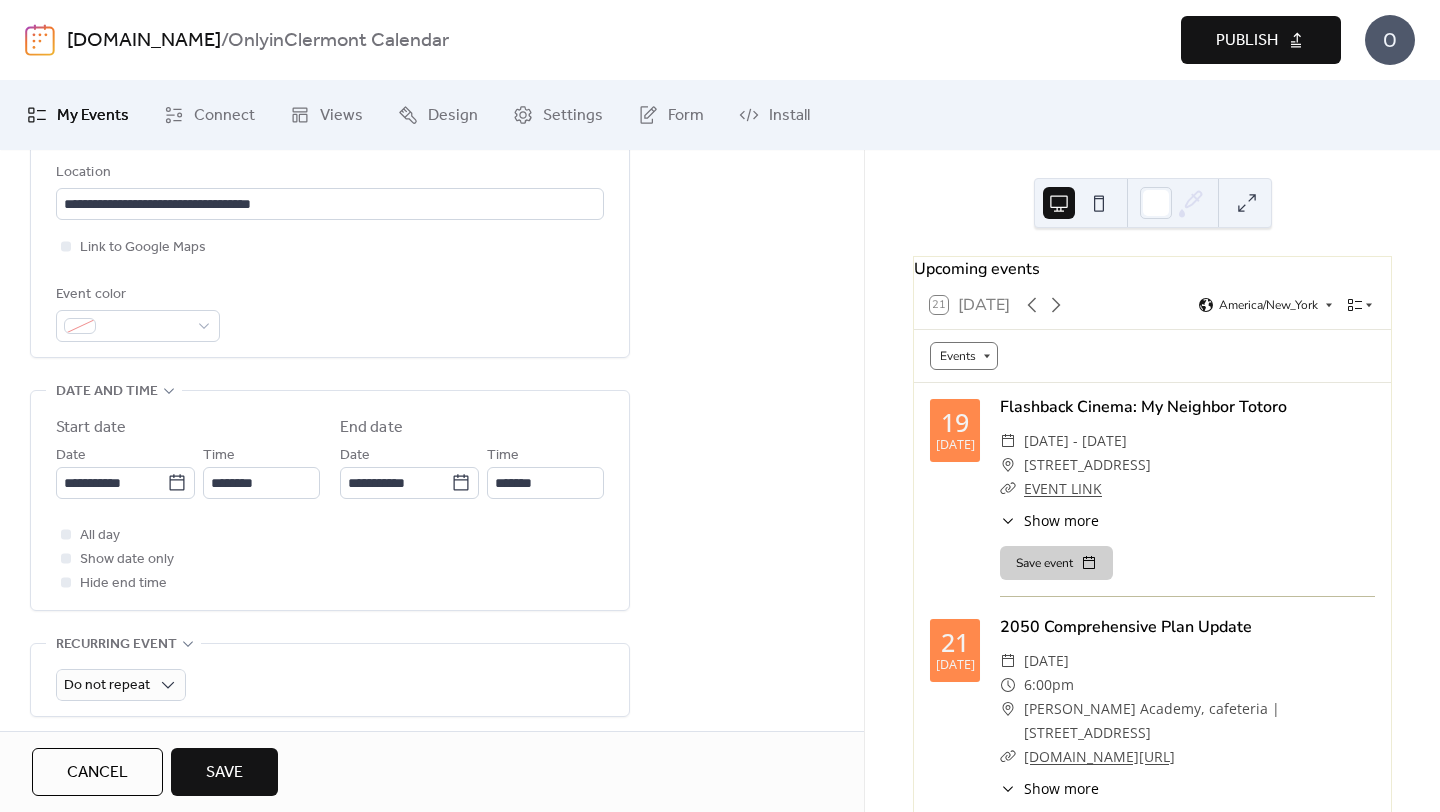 scroll, scrollTop: 466, scrollLeft: 0, axis: vertical 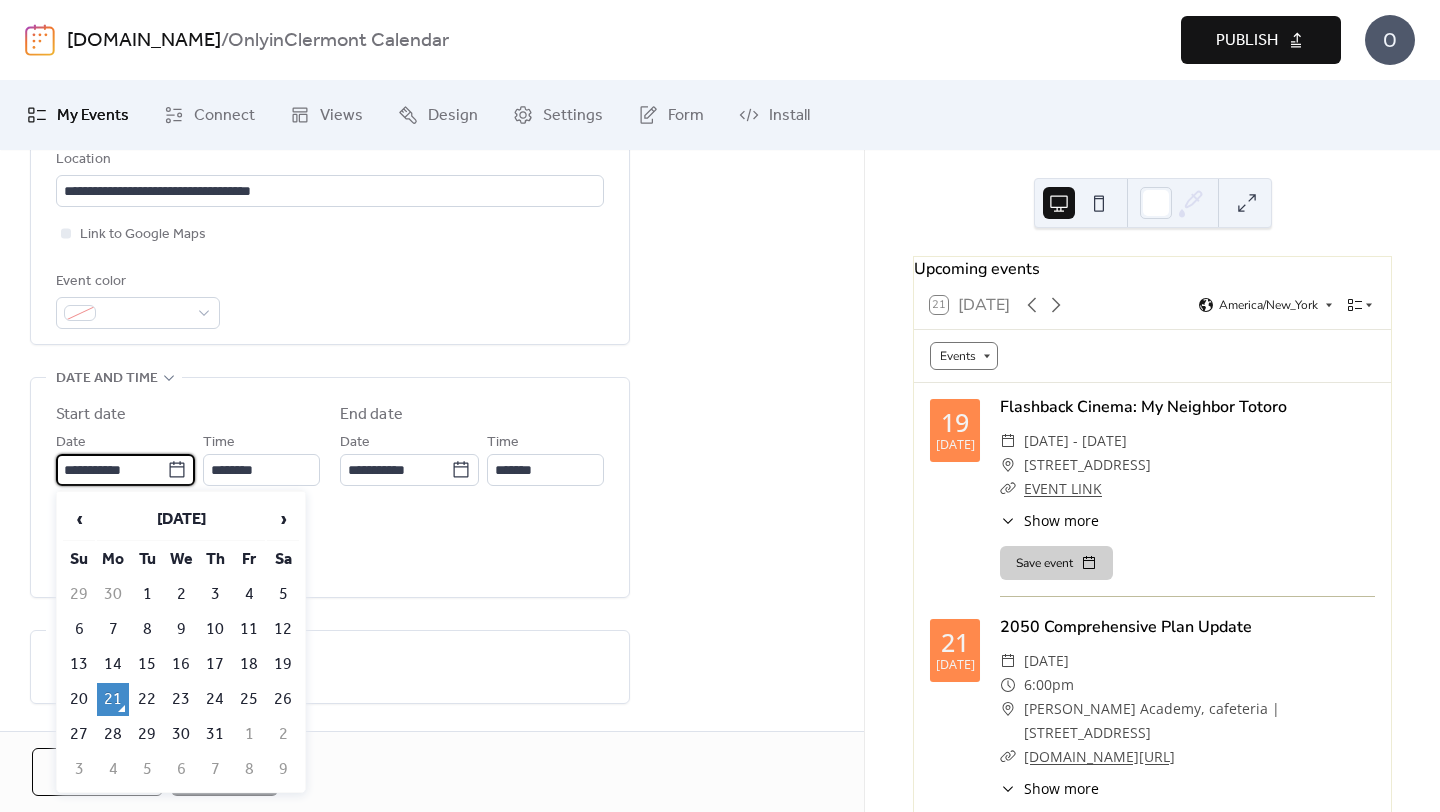 click on "**********" at bounding box center [111, 470] 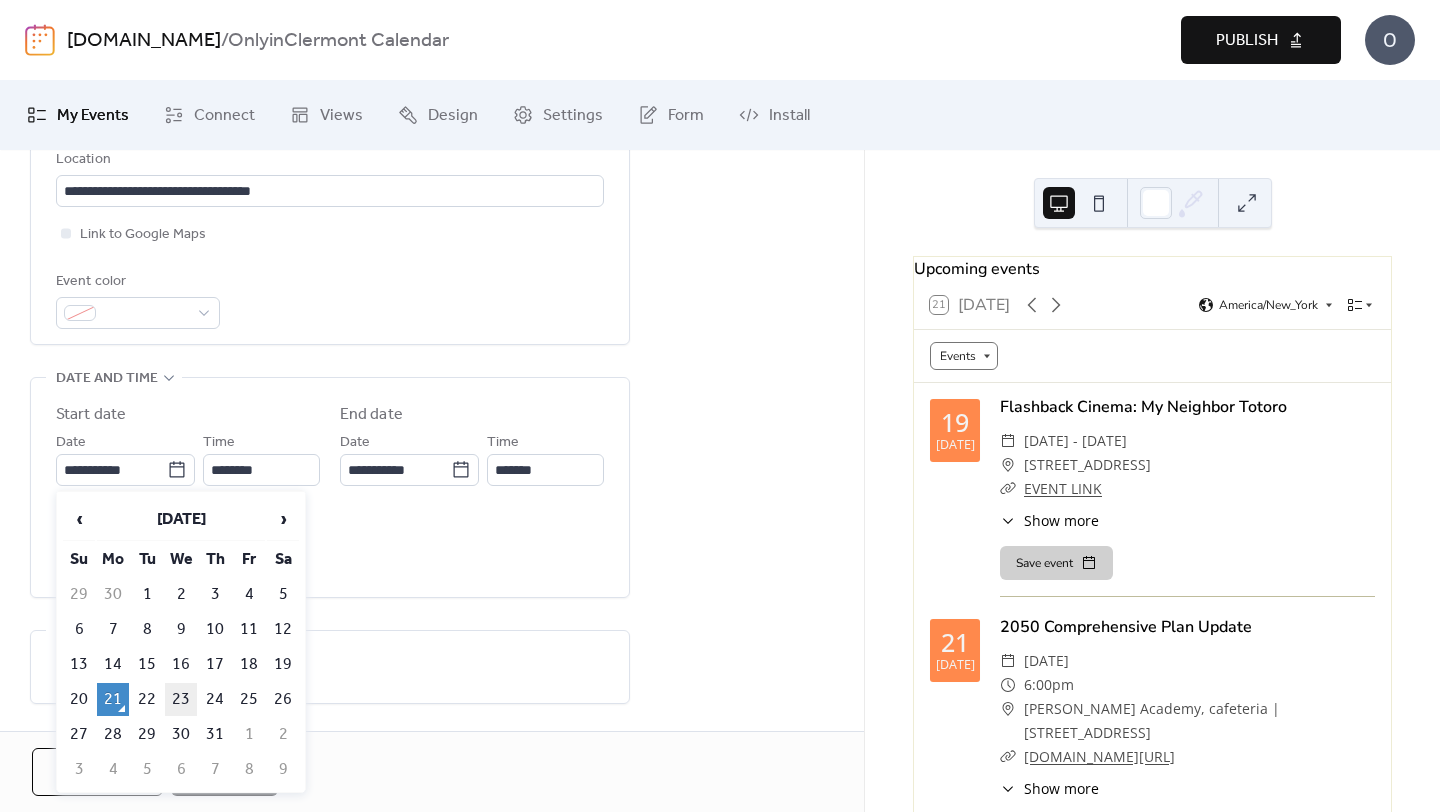 click on "23" at bounding box center (181, 699) 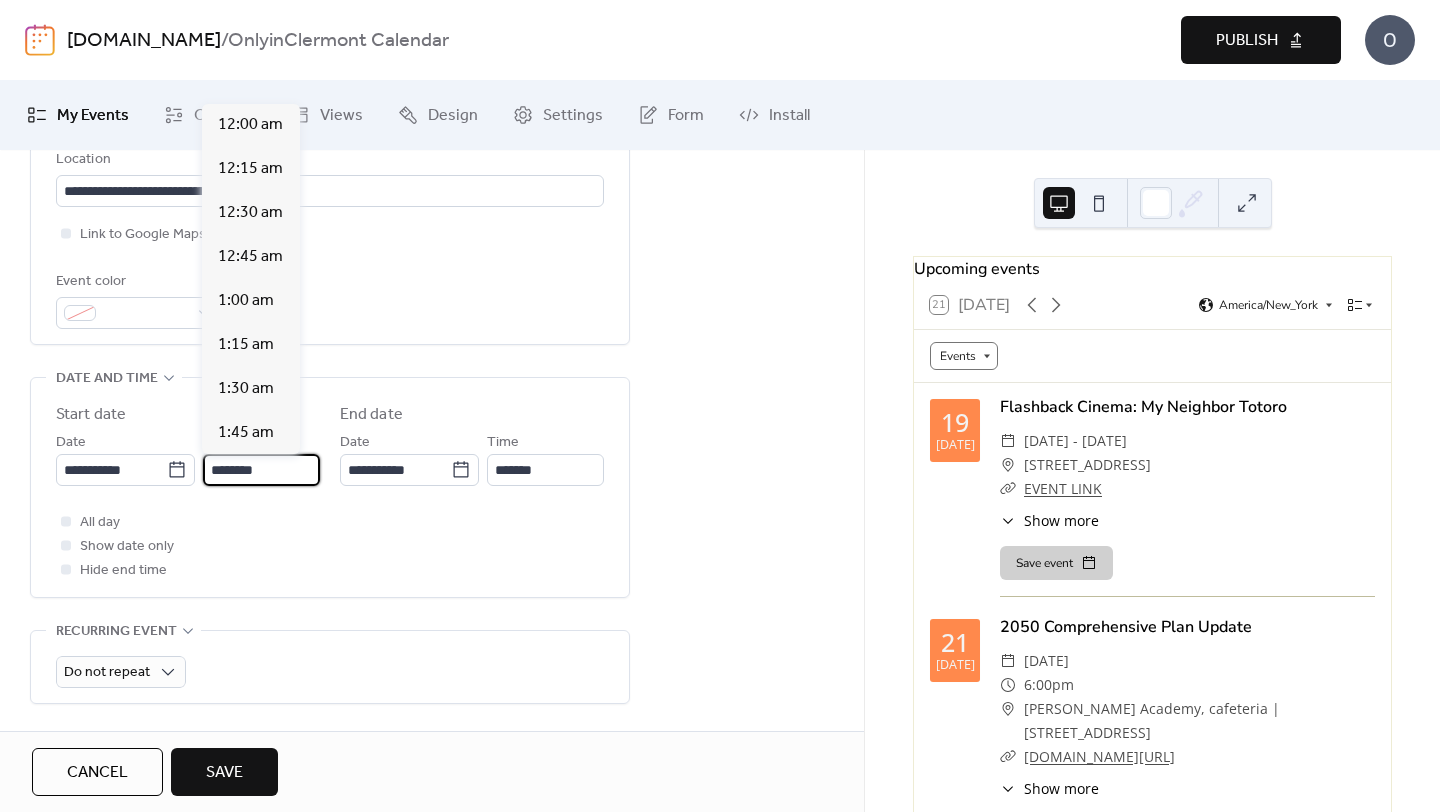 click on "********" at bounding box center (261, 470) 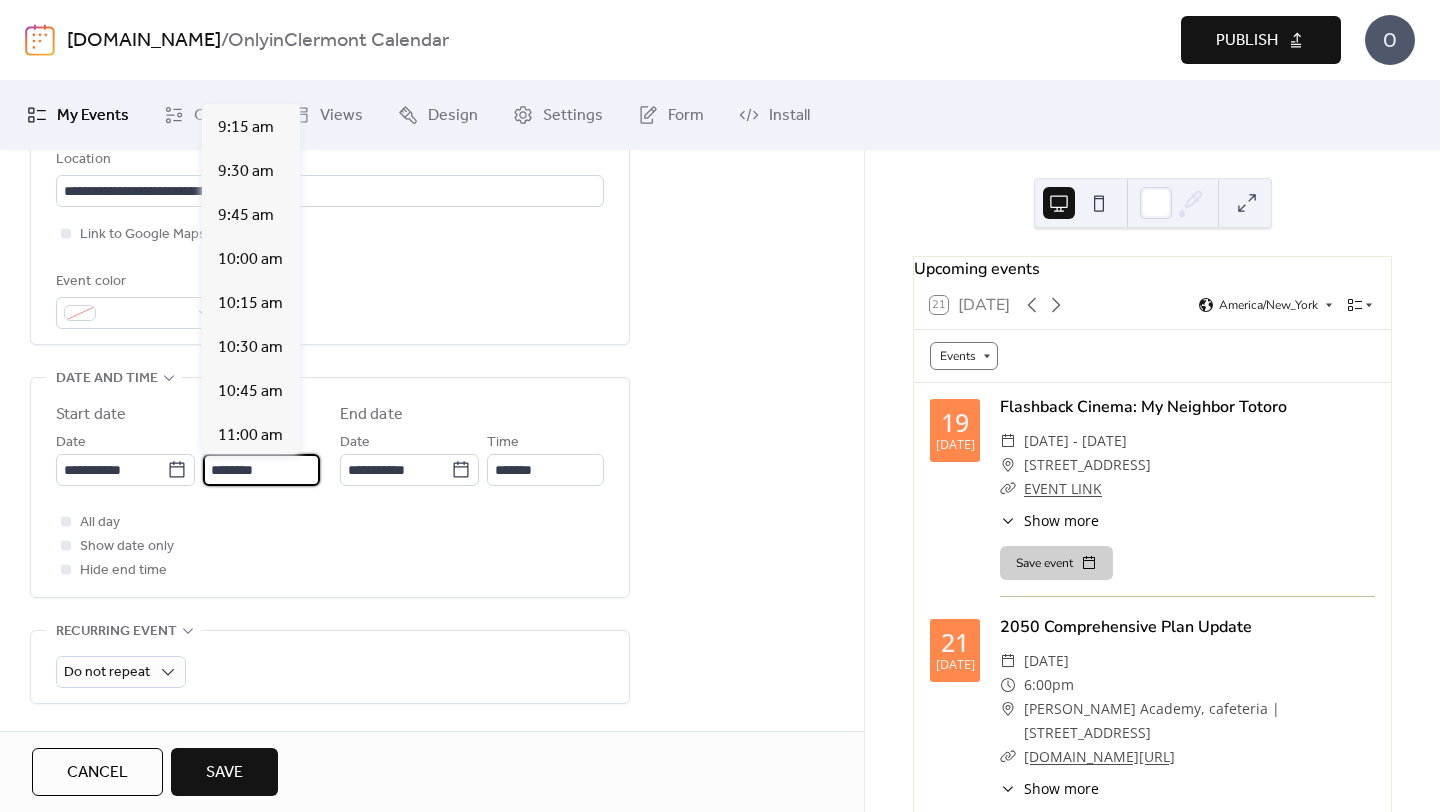 scroll, scrollTop: 1559, scrollLeft: 0, axis: vertical 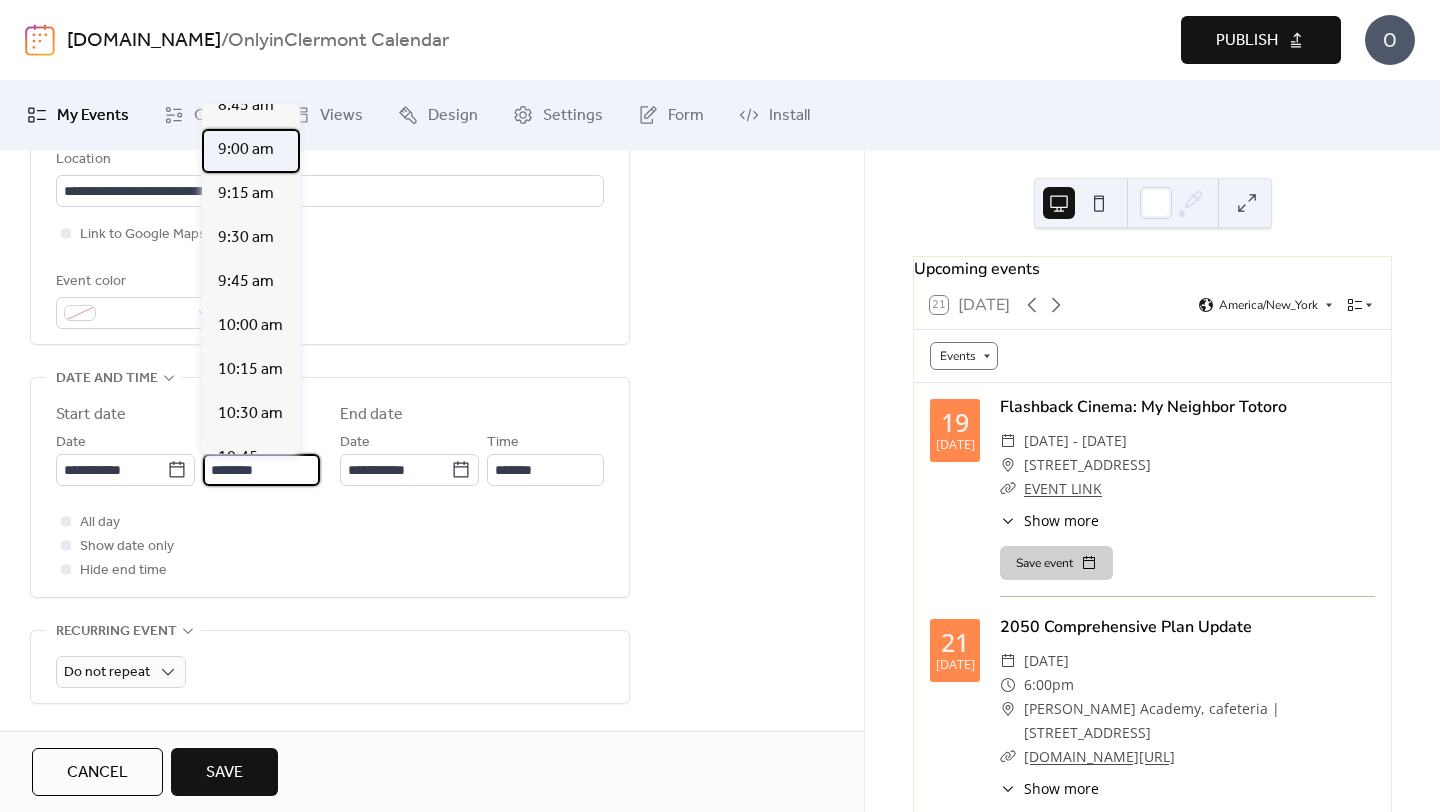 click on "9:00 am" at bounding box center [246, 150] 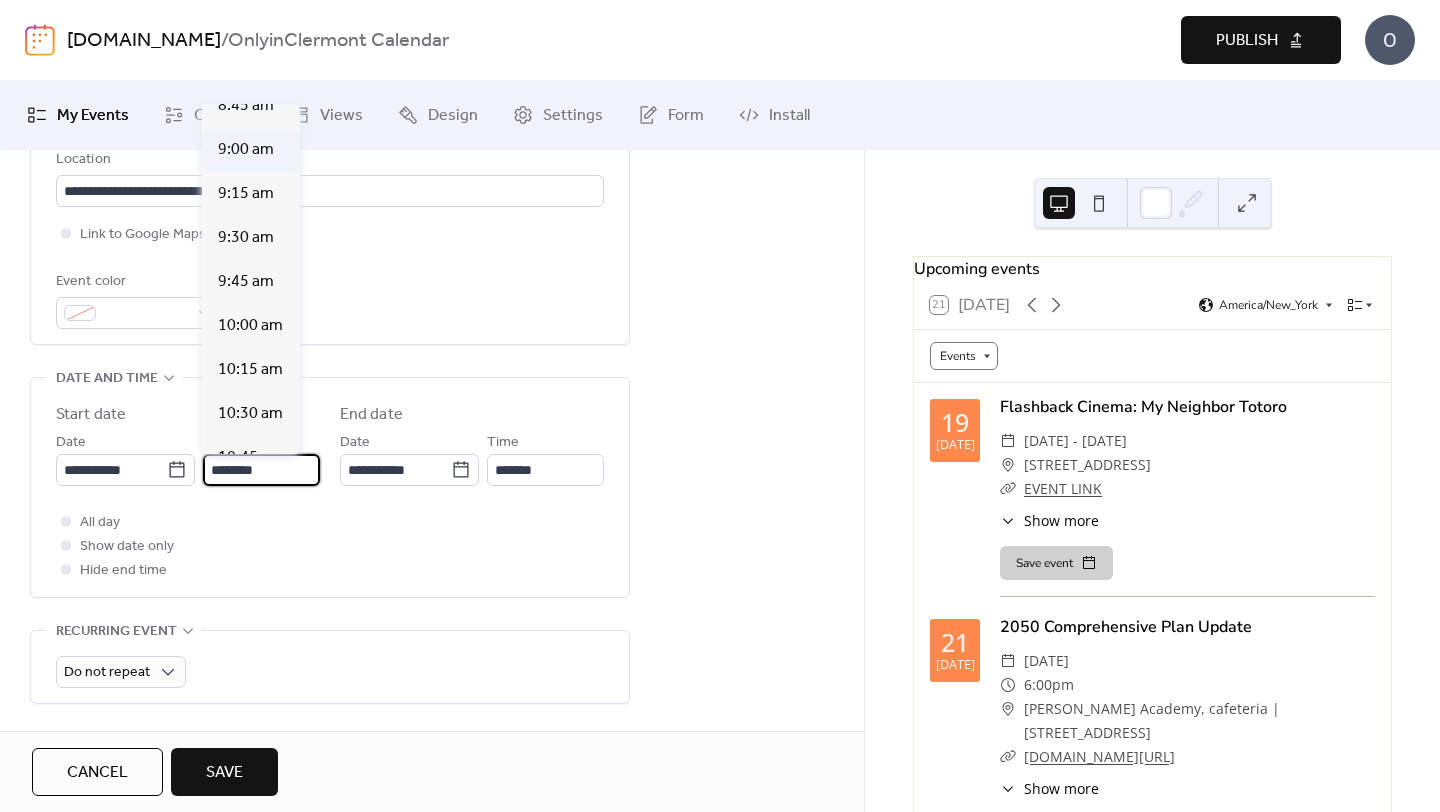type on "*******" 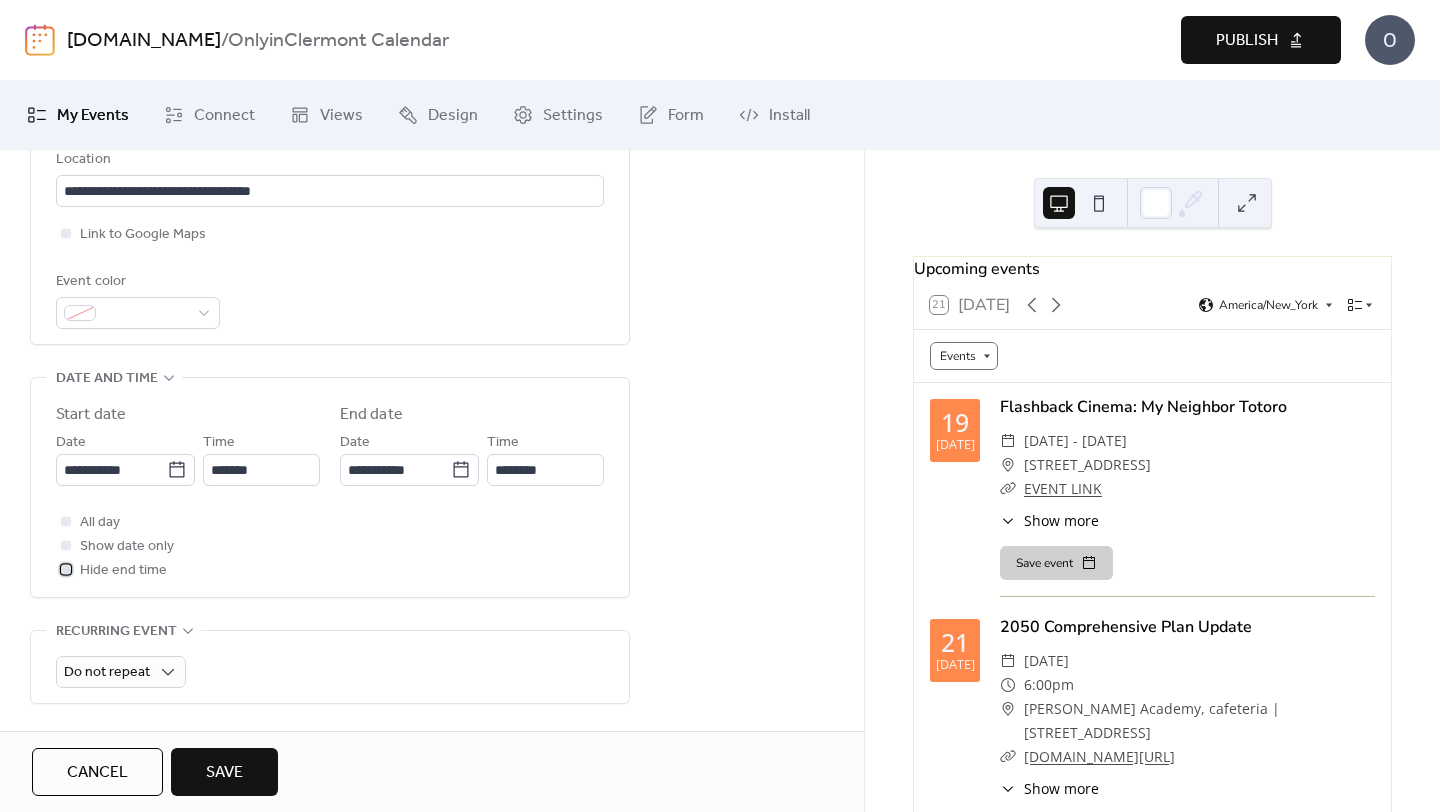 click on "Hide end time" at bounding box center (123, 571) 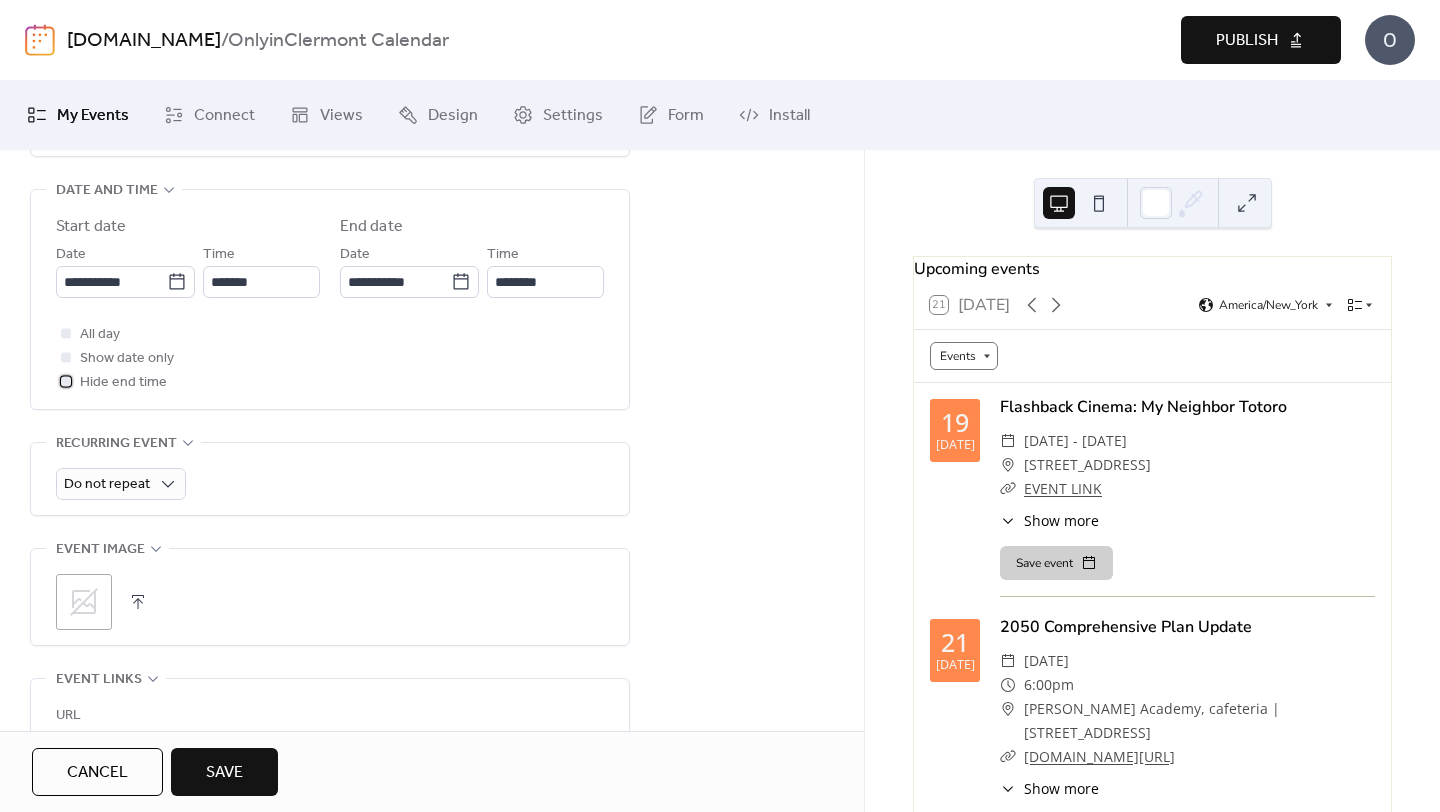 scroll, scrollTop: 987, scrollLeft: 0, axis: vertical 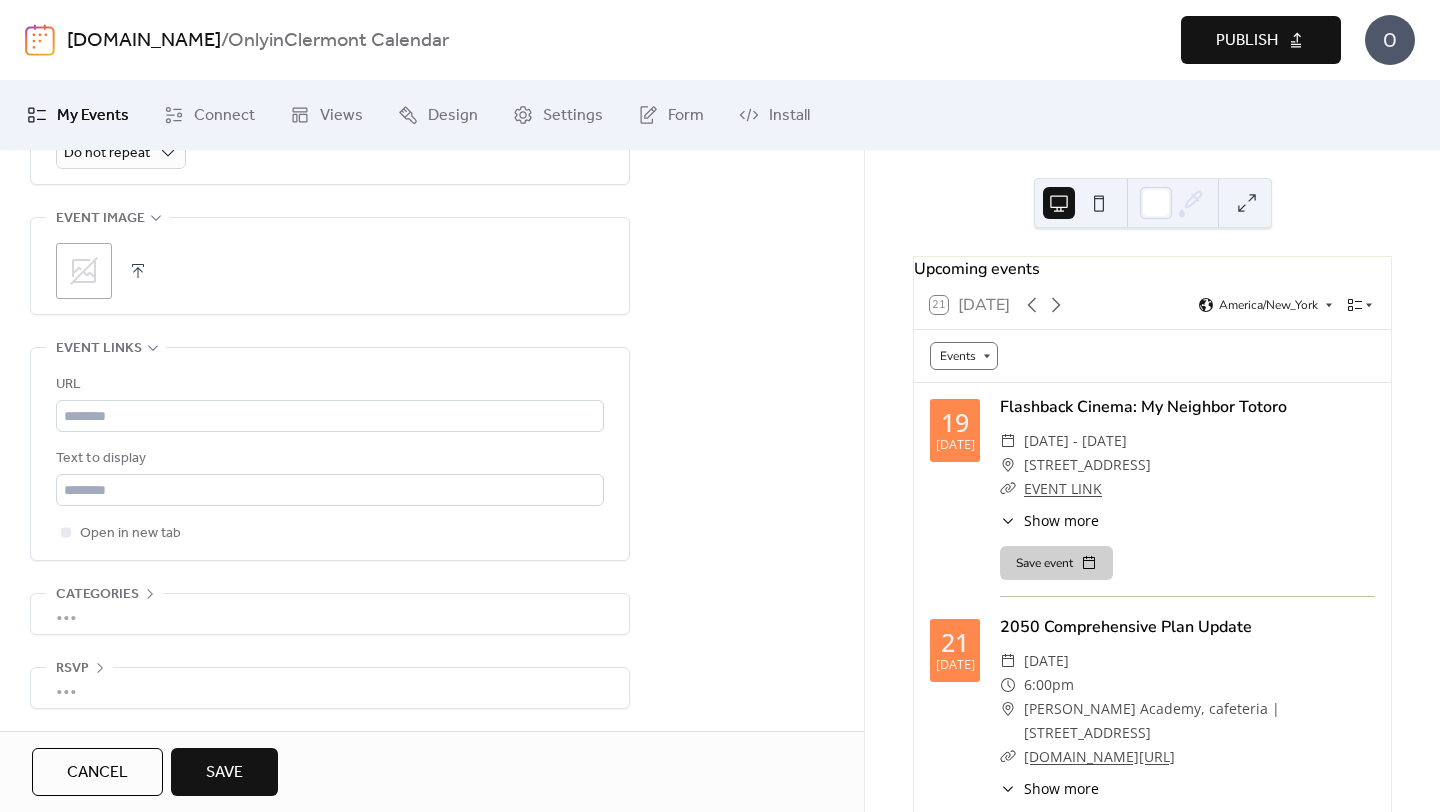 click at bounding box center [138, 271] 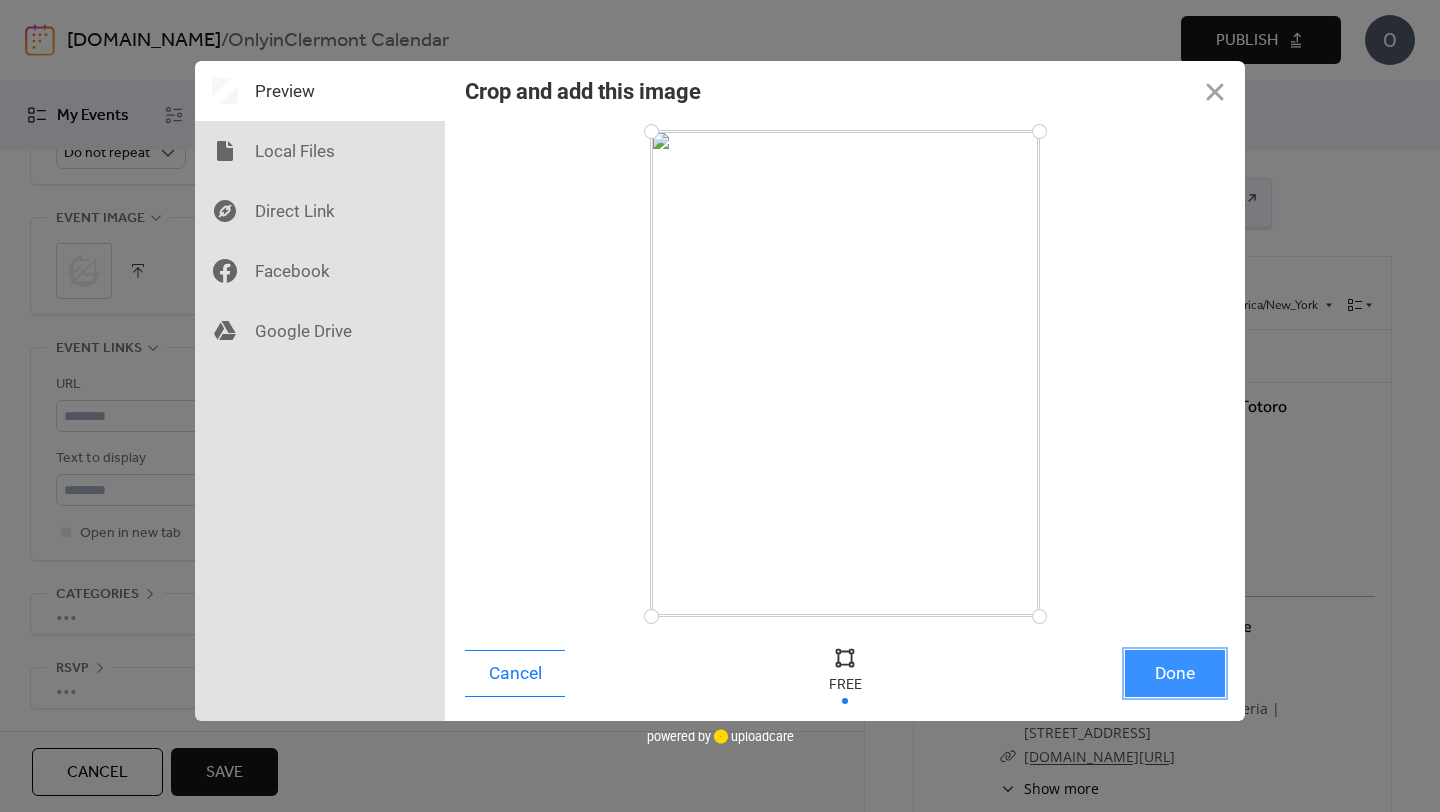 click on "Done" at bounding box center [1175, 673] 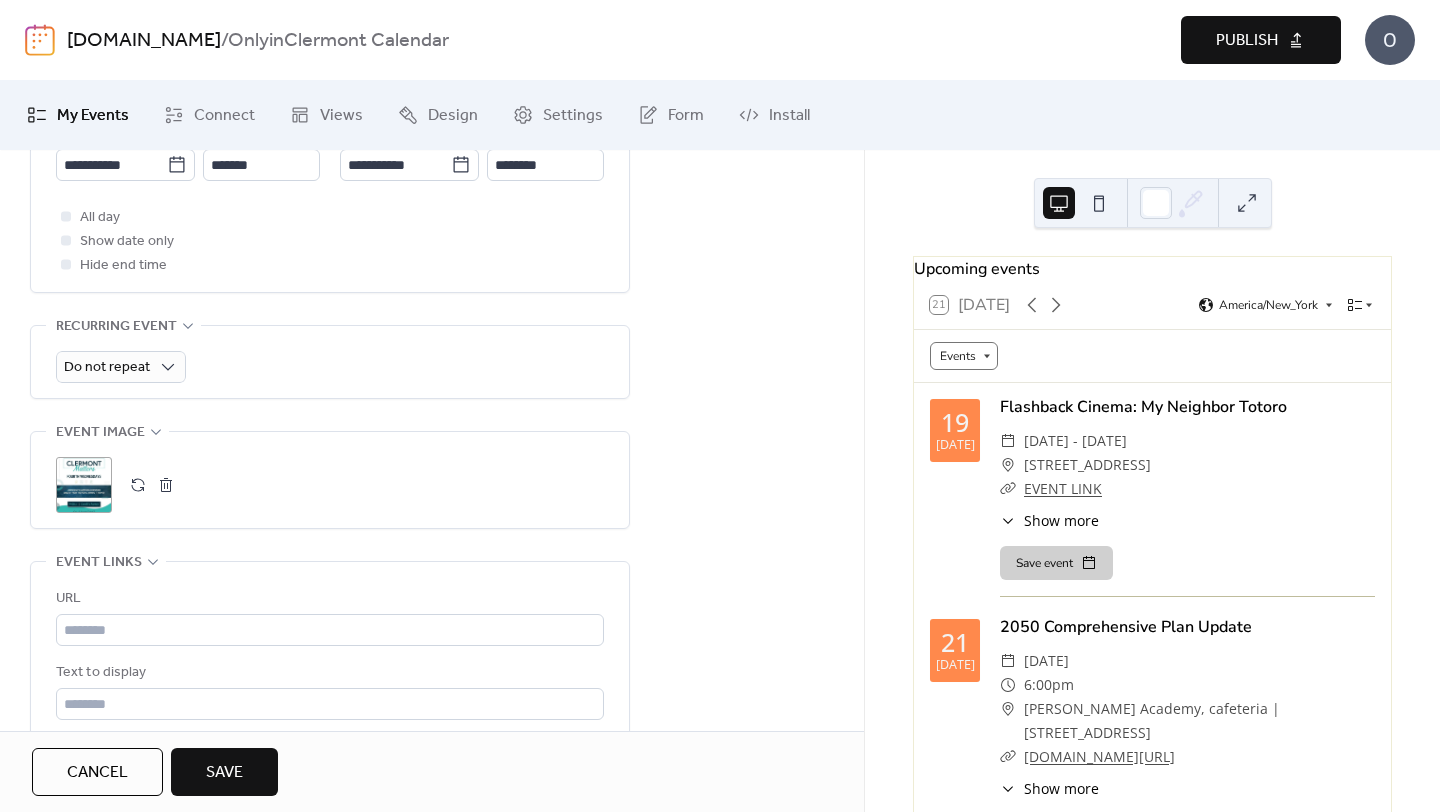 scroll, scrollTop: 987, scrollLeft: 0, axis: vertical 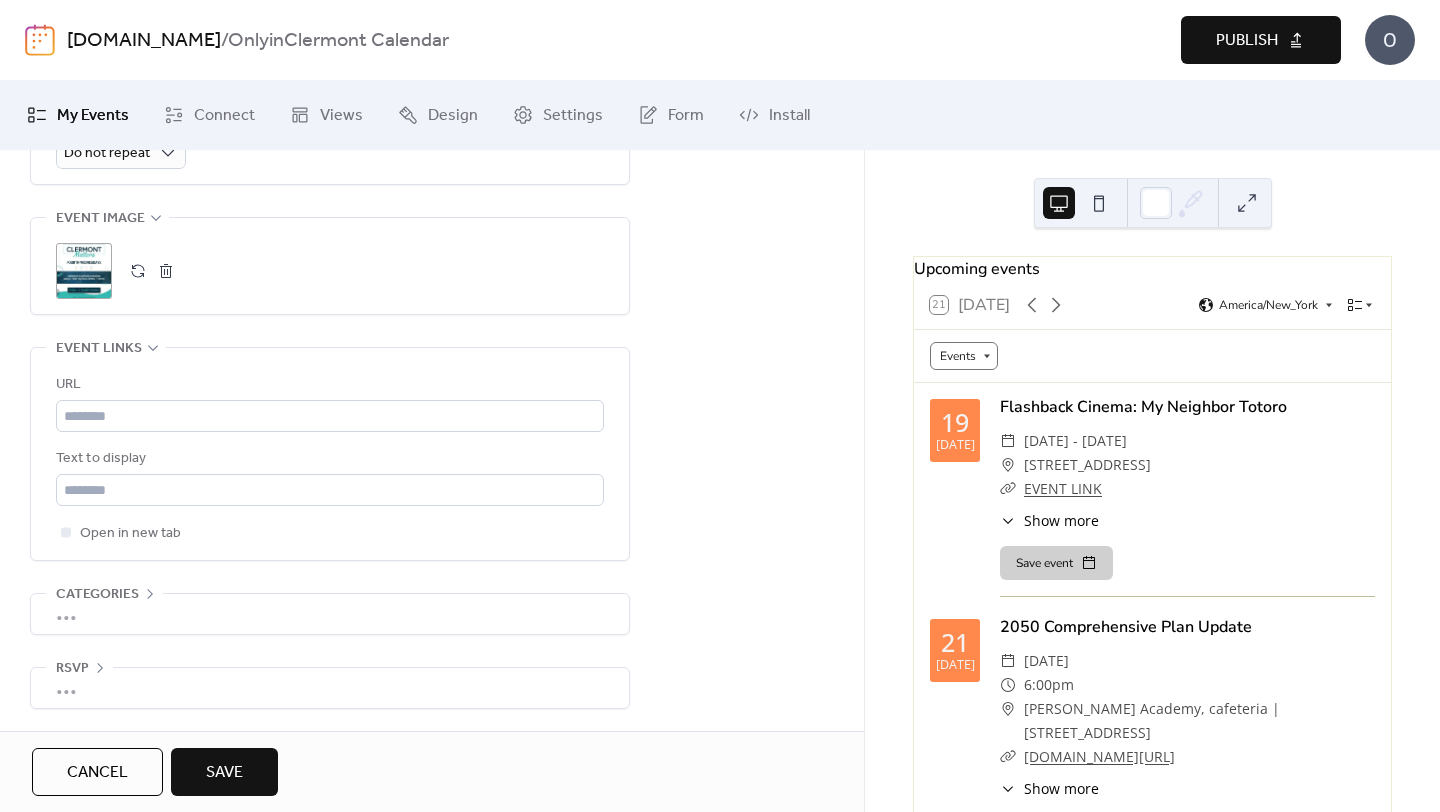 click on "Save" at bounding box center [224, 773] 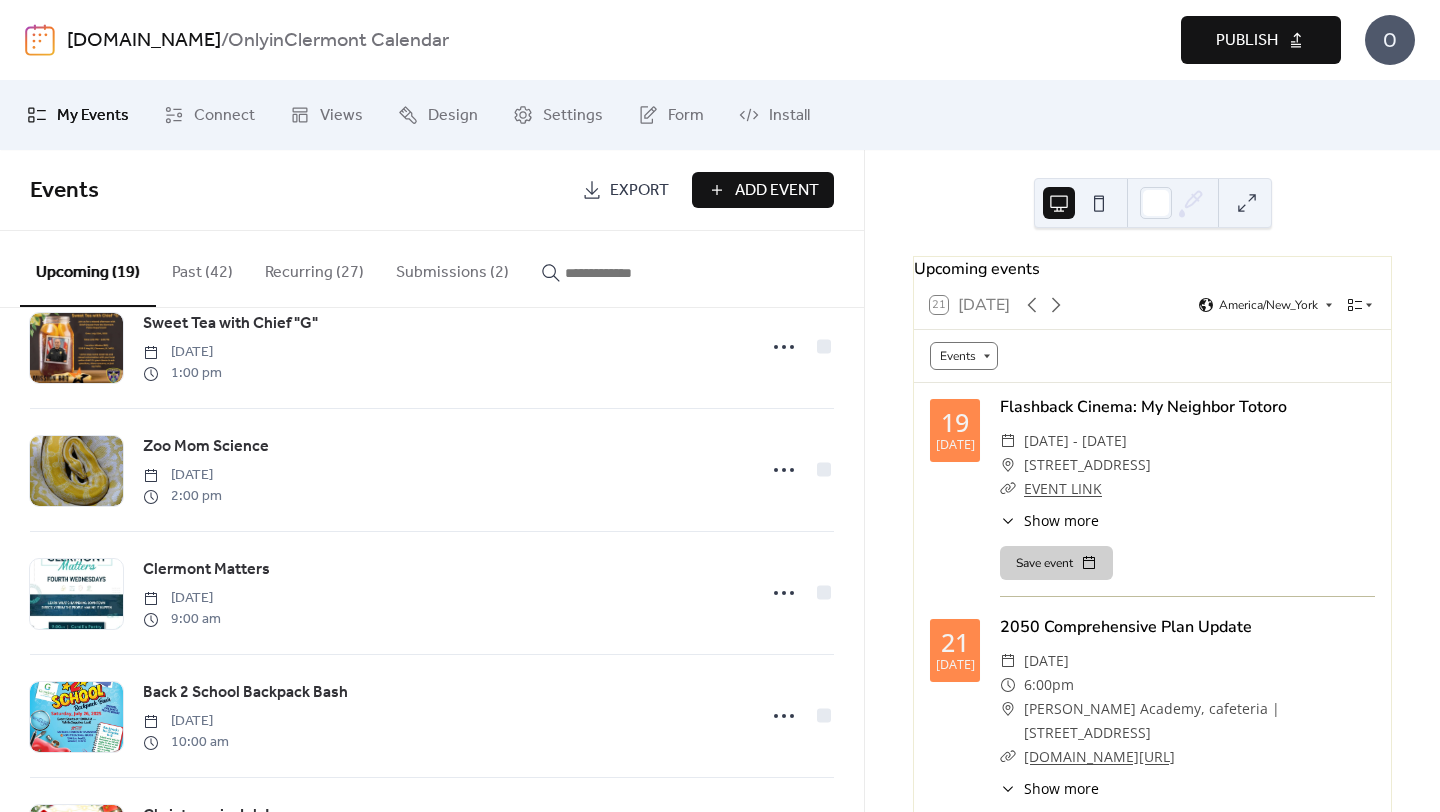 scroll, scrollTop: 321, scrollLeft: 0, axis: vertical 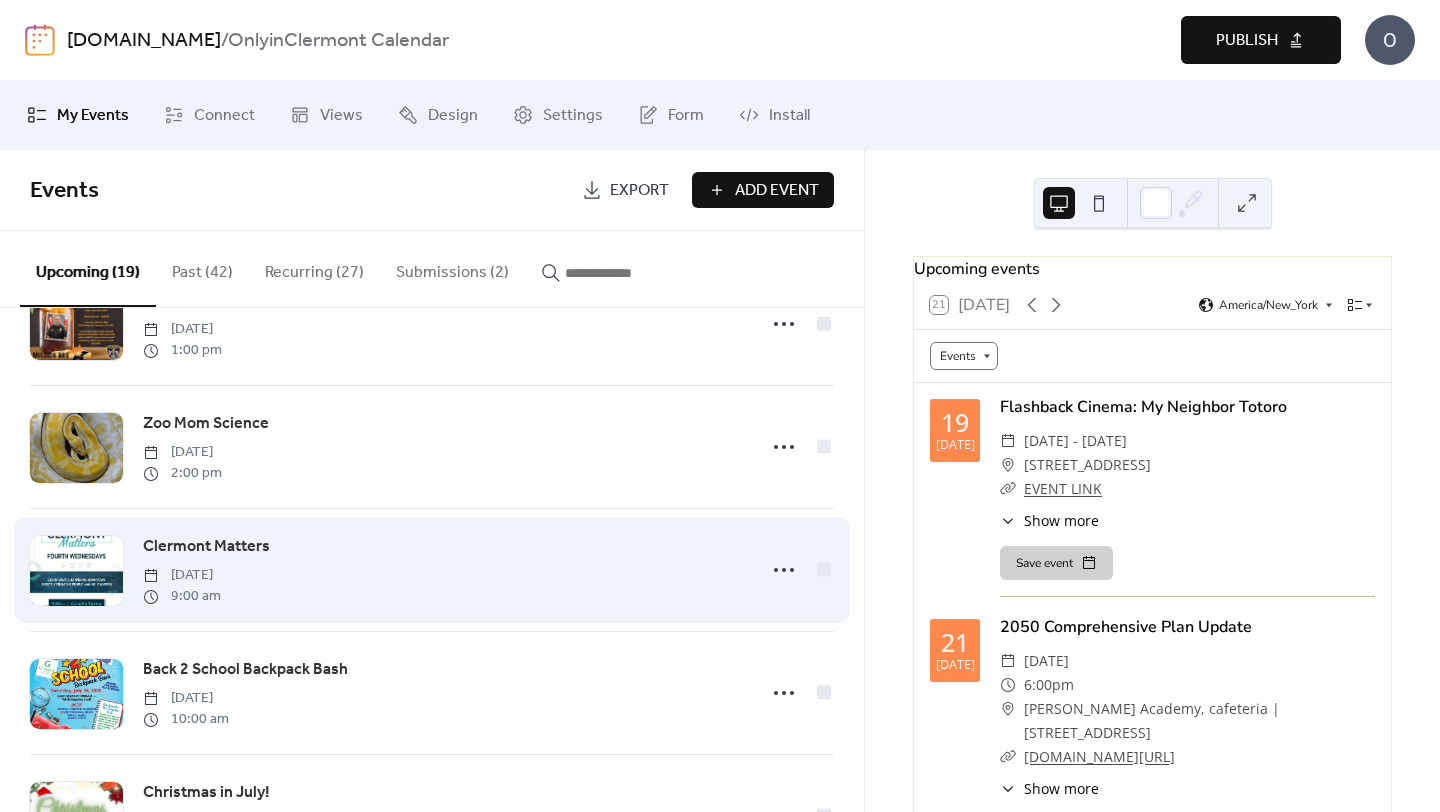 click on "[DATE]" at bounding box center [182, 575] 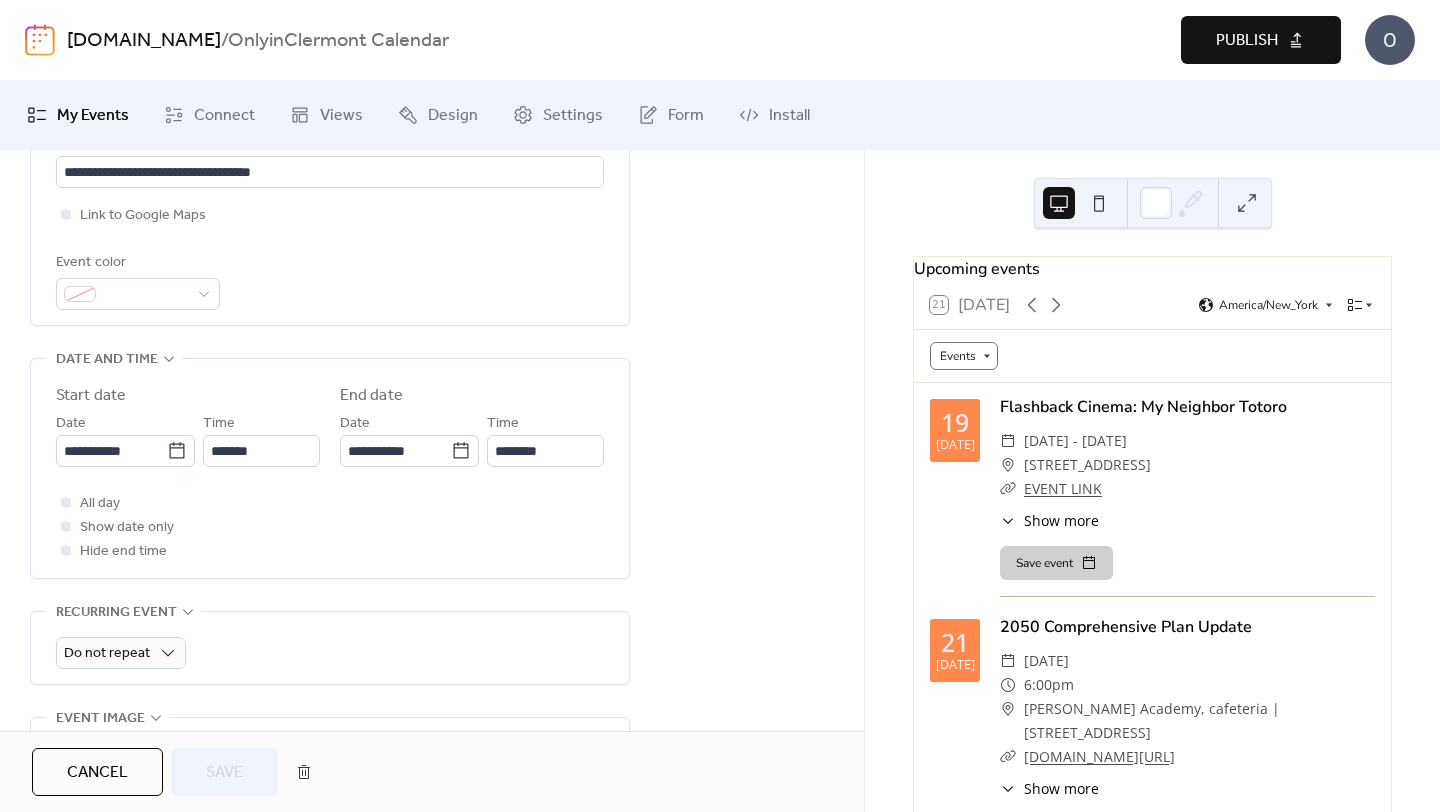 scroll, scrollTop: 509, scrollLeft: 0, axis: vertical 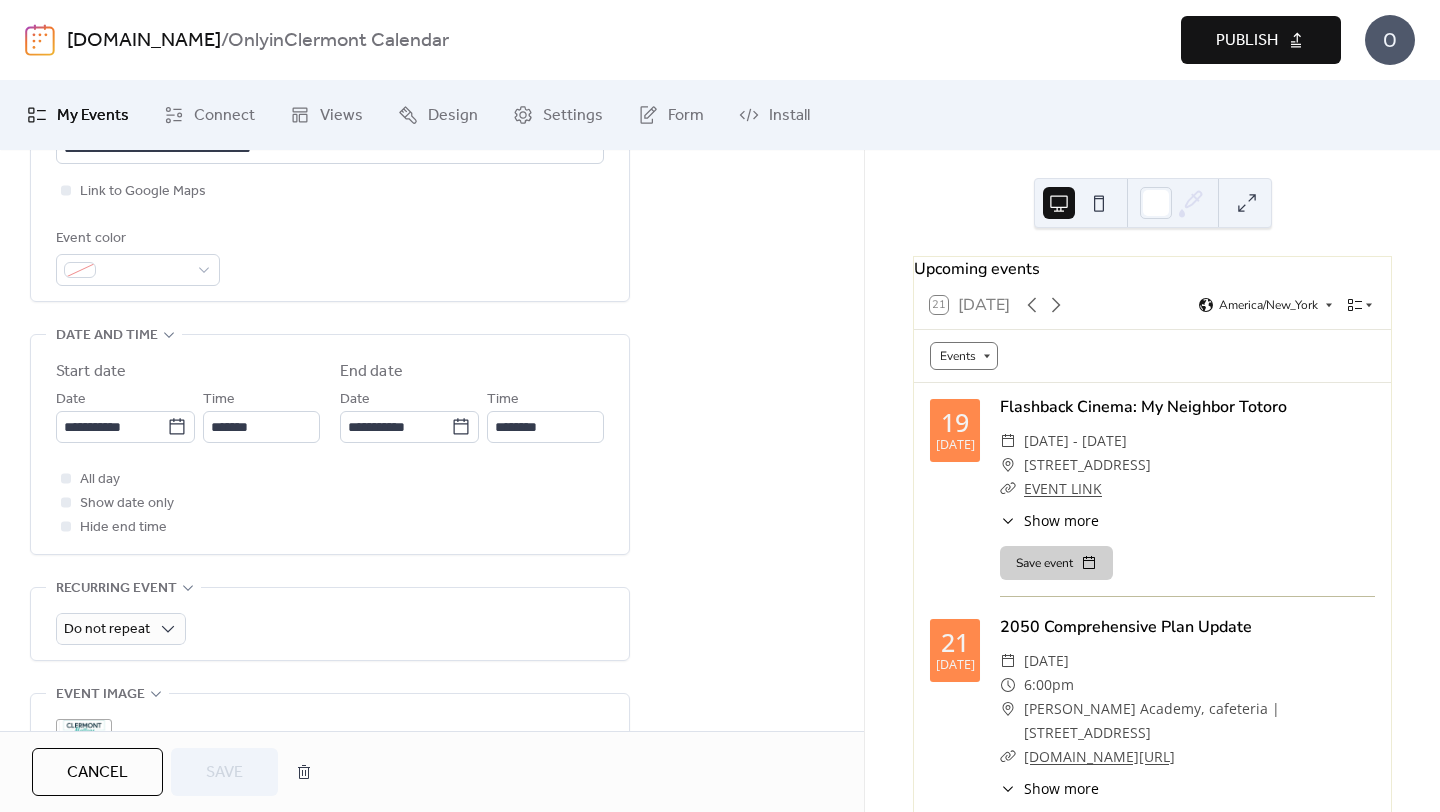 click on "Publish" at bounding box center [1261, 40] 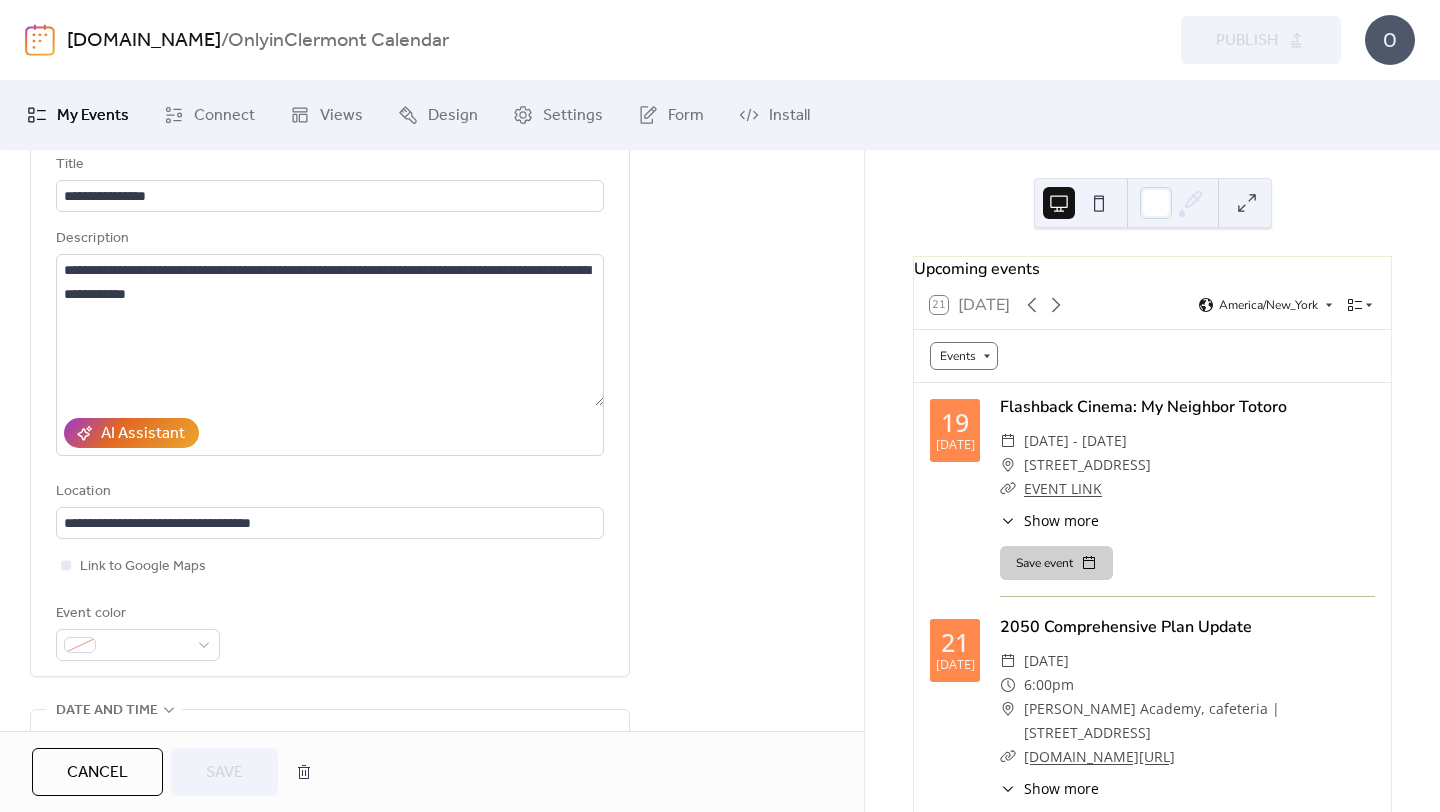 scroll, scrollTop: 134, scrollLeft: 0, axis: vertical 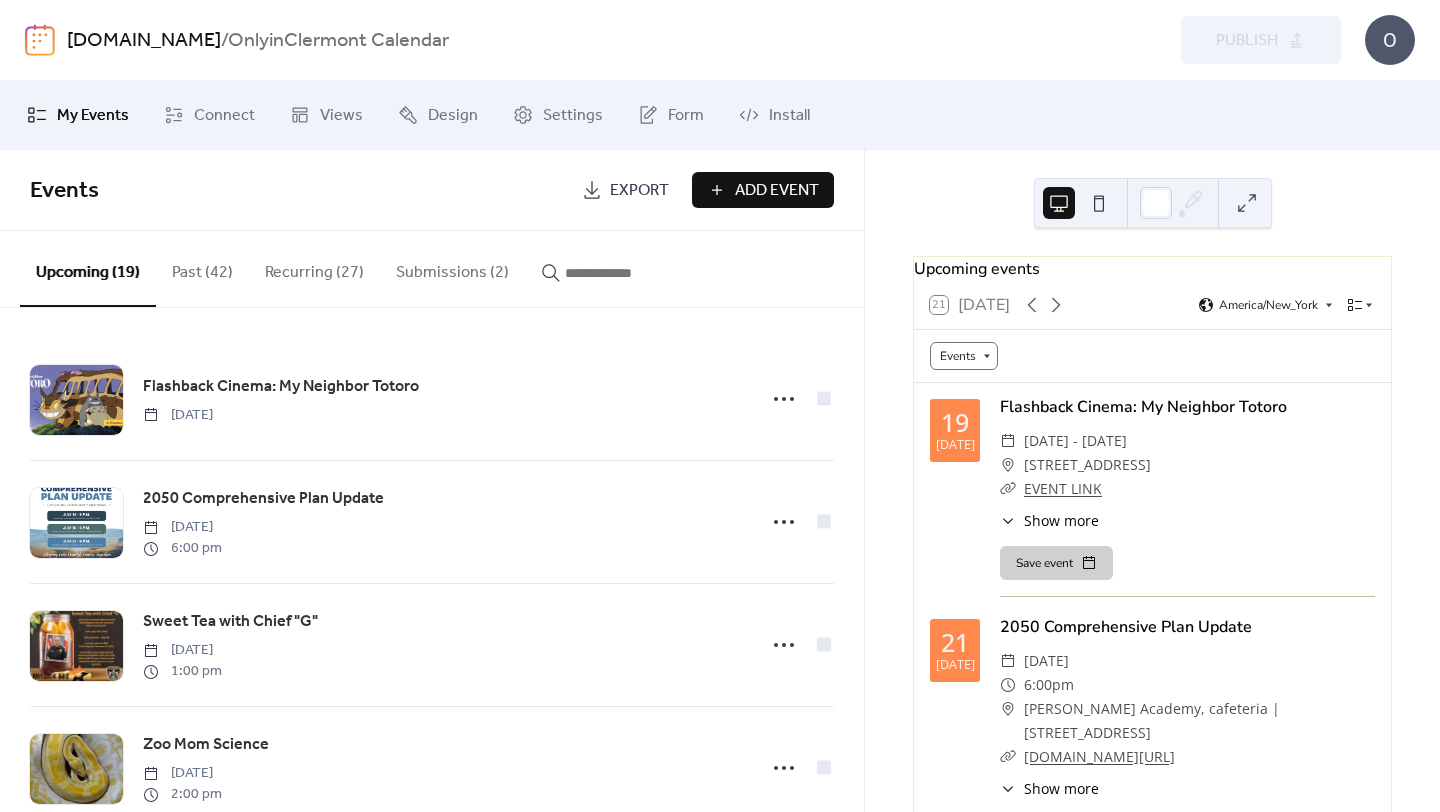 click on "Add Event" at bounding box center (763, 190) 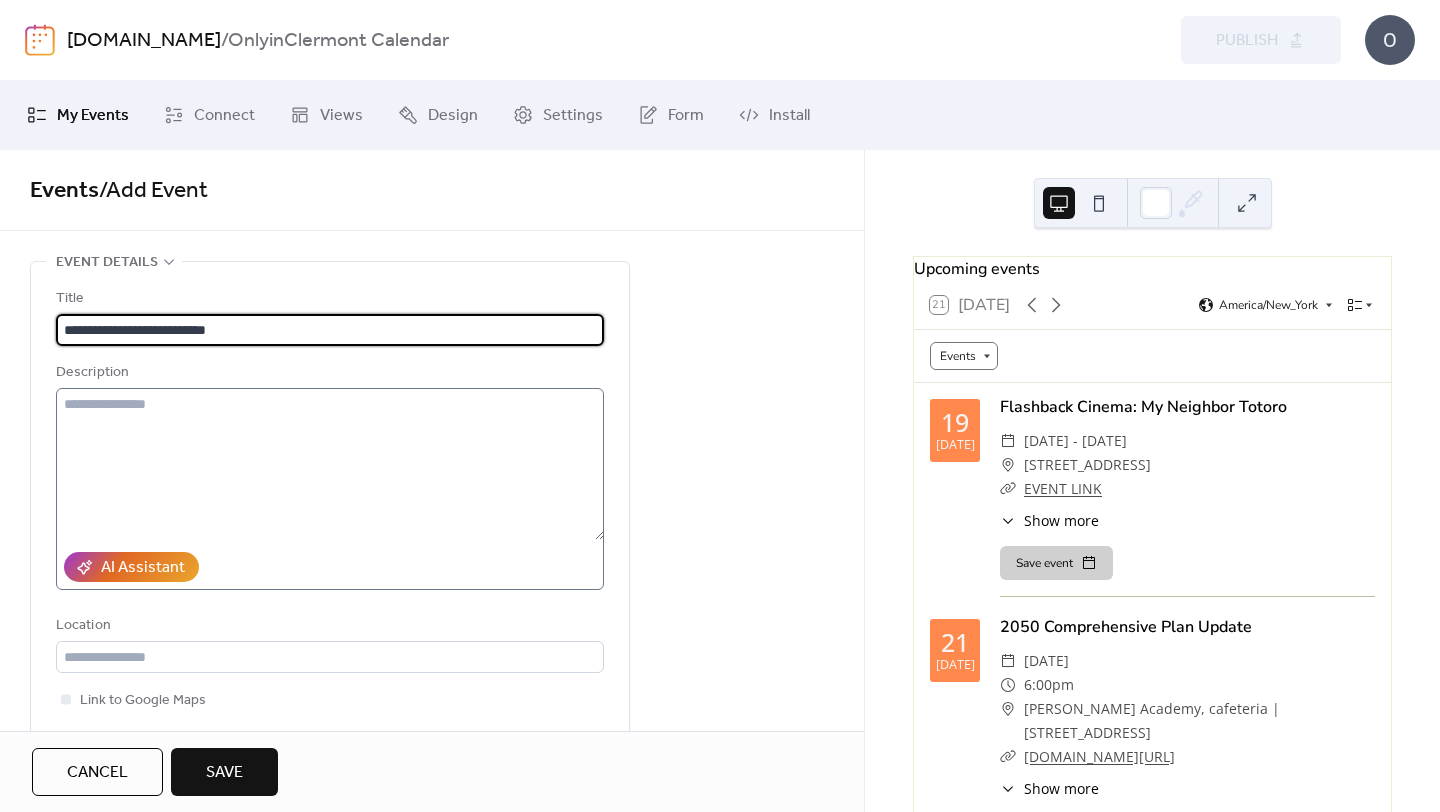 type on "**********" 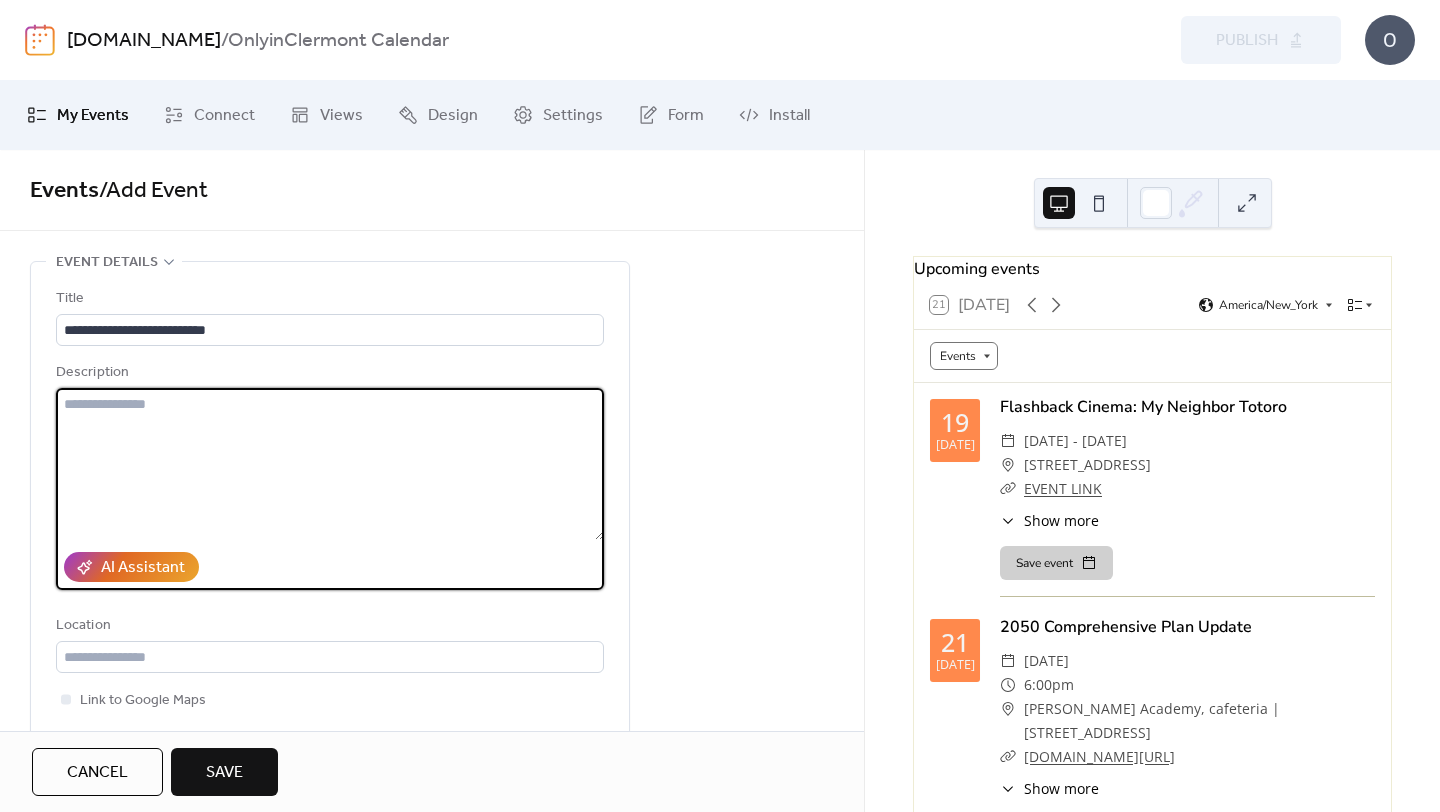 click at bounding box center (330, 464) 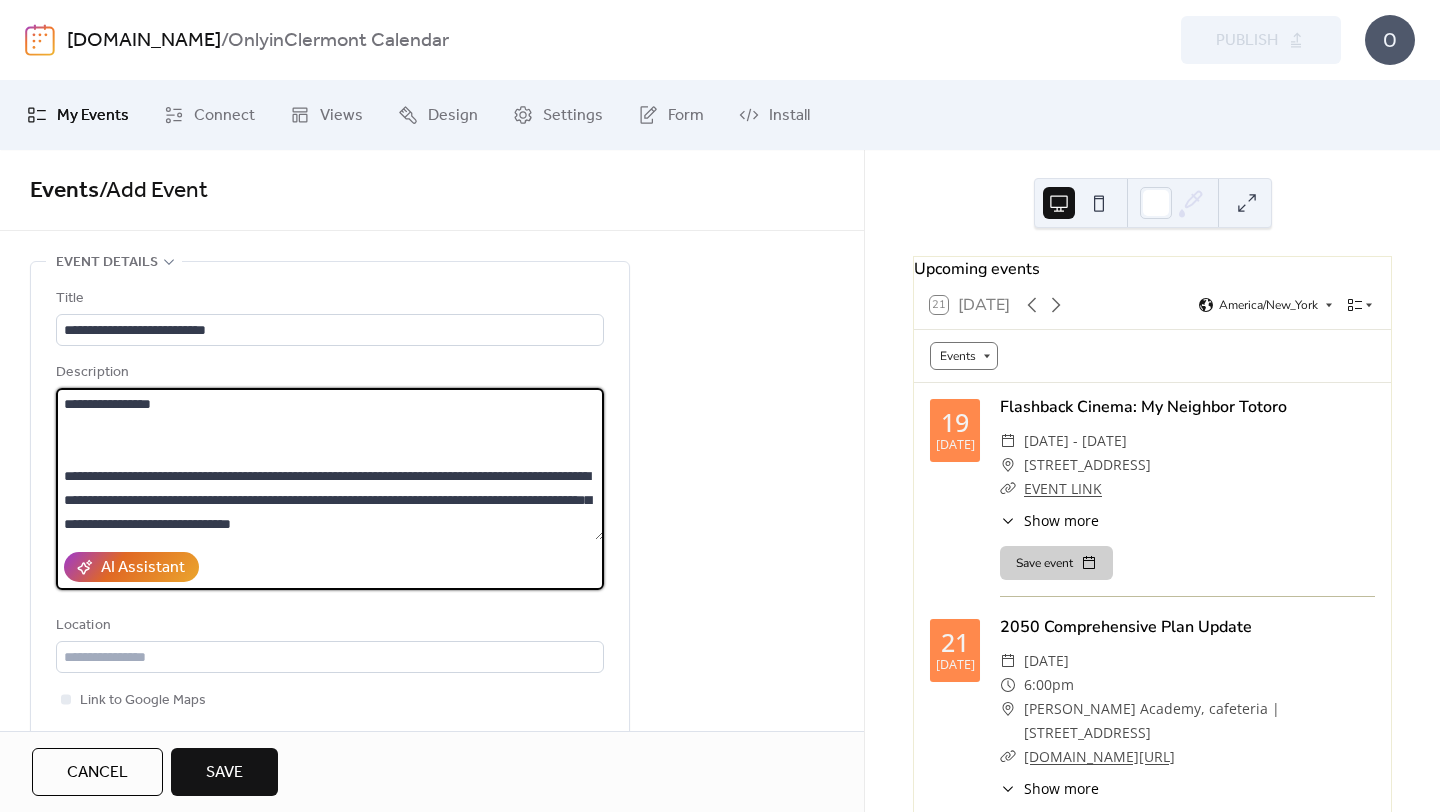 scroll, scrollTop: 216, scrollLeft: 0, axis: vertical 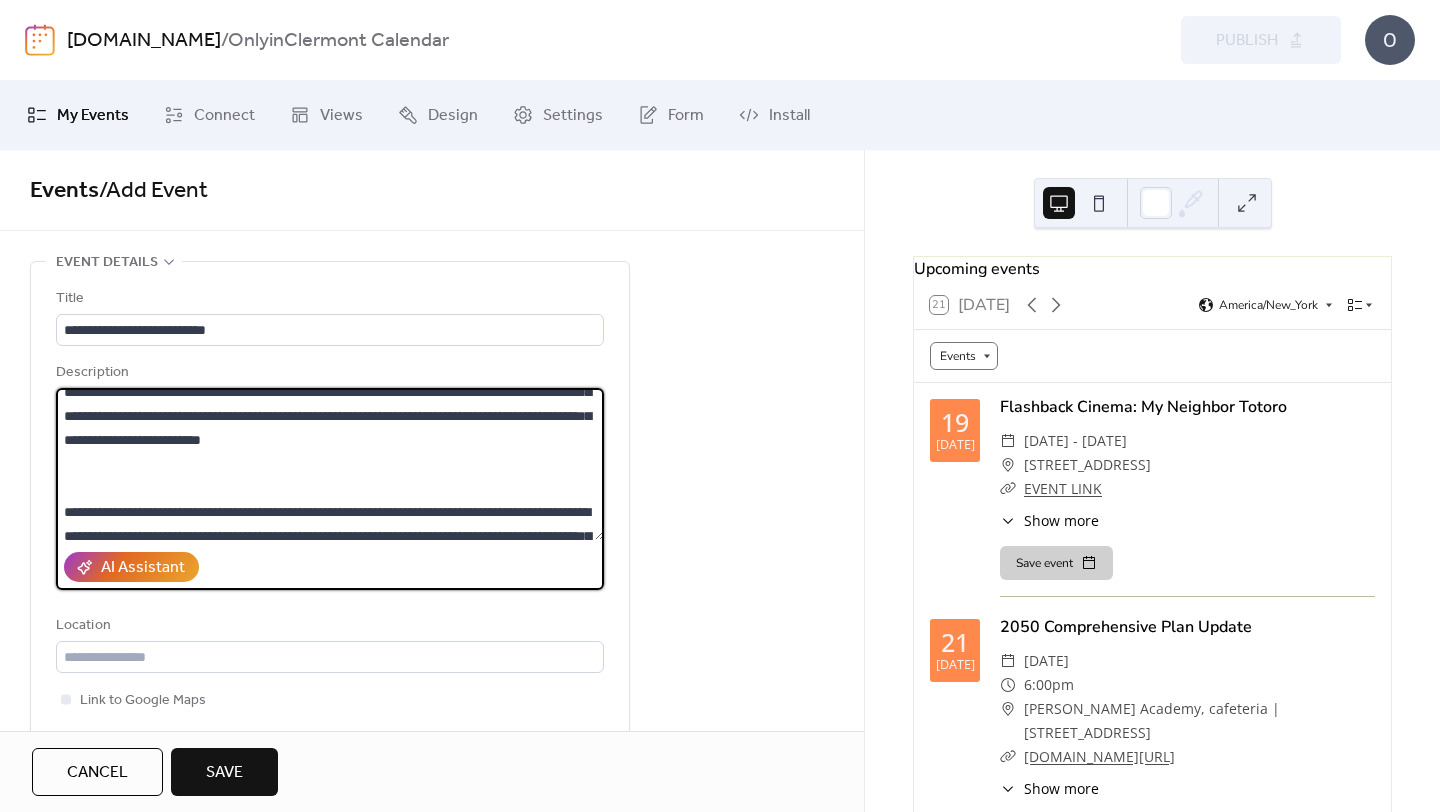 click on "**********" at bounding box center (330, 464) 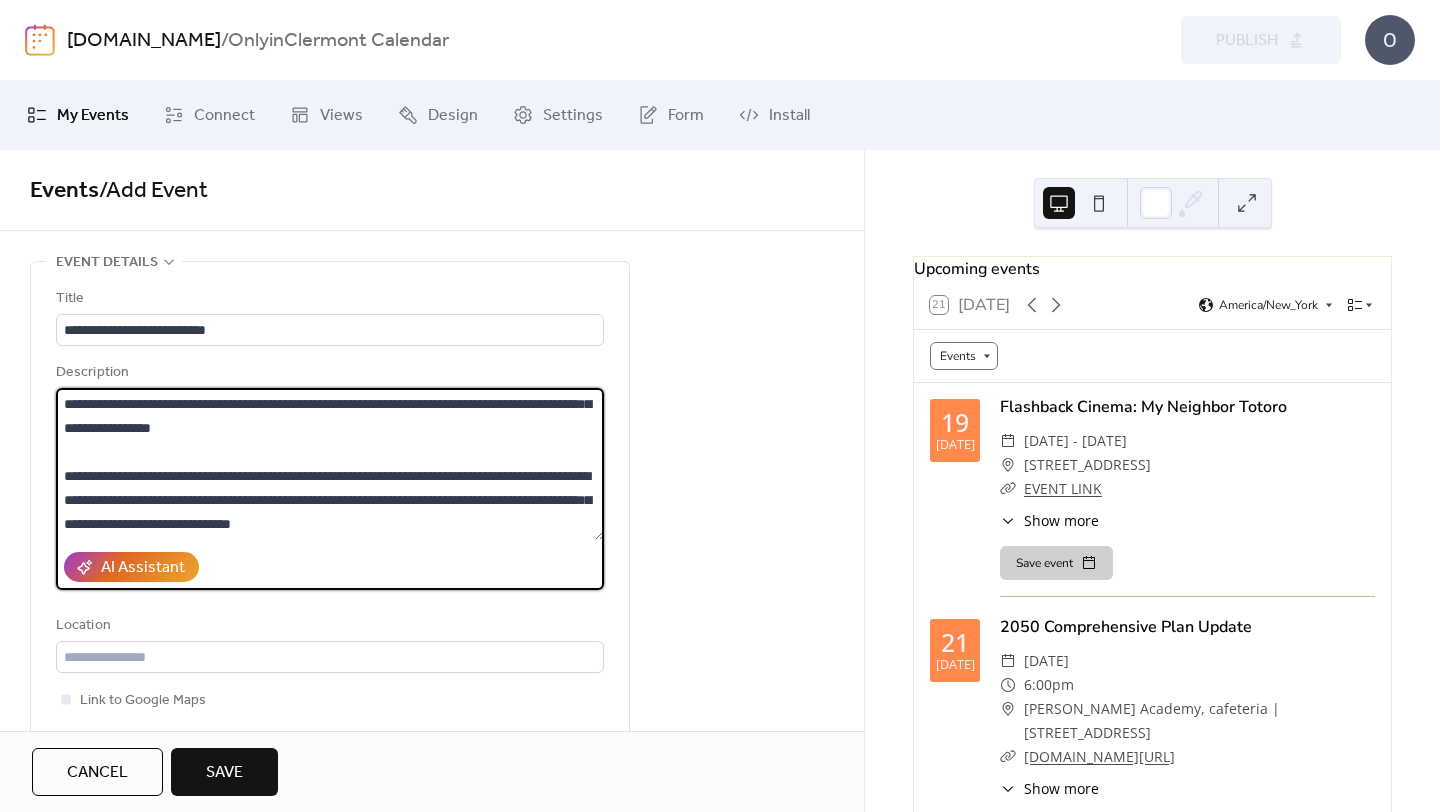 scroll, scrollTop: 168, scrollLeft: 0, axis: vertical 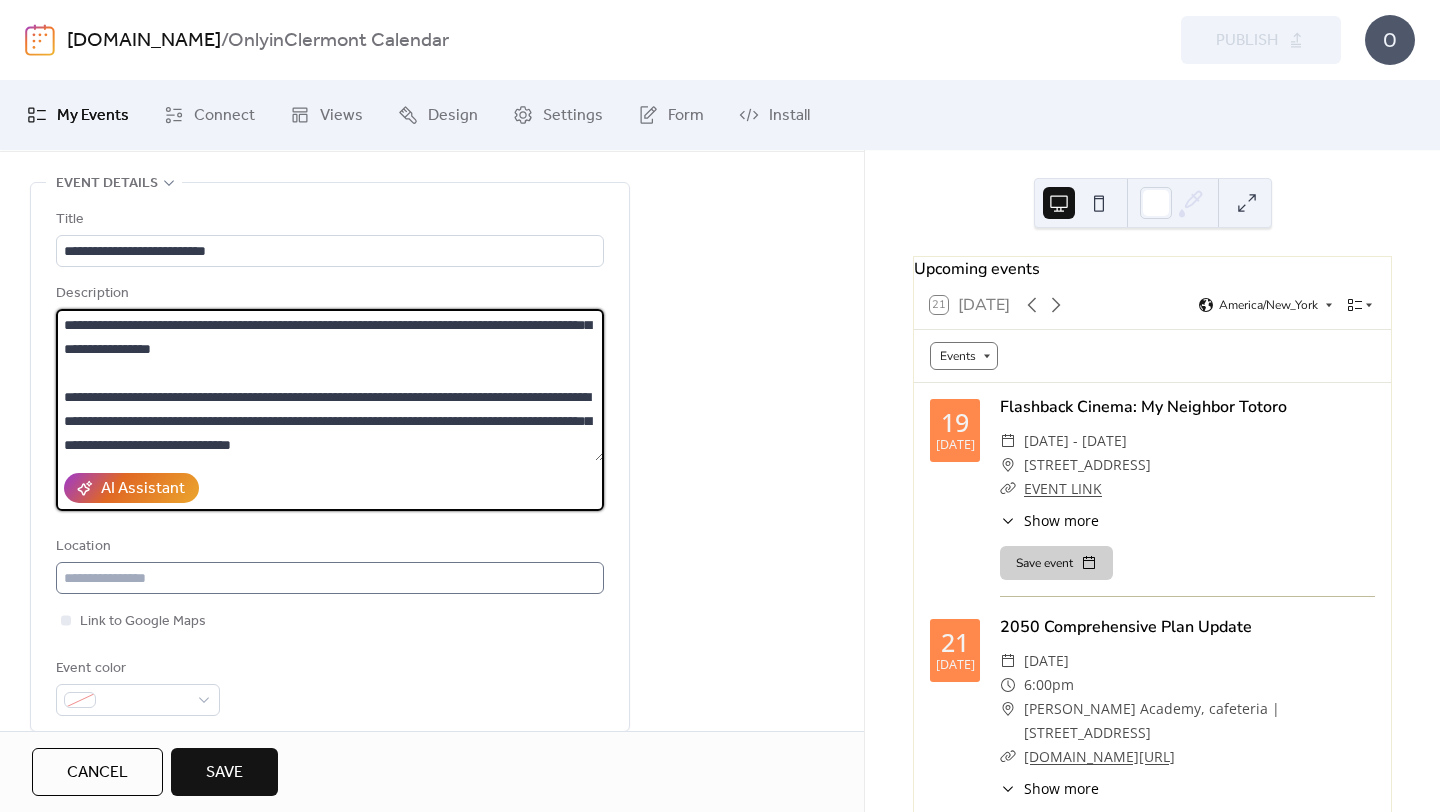 type on "**********" 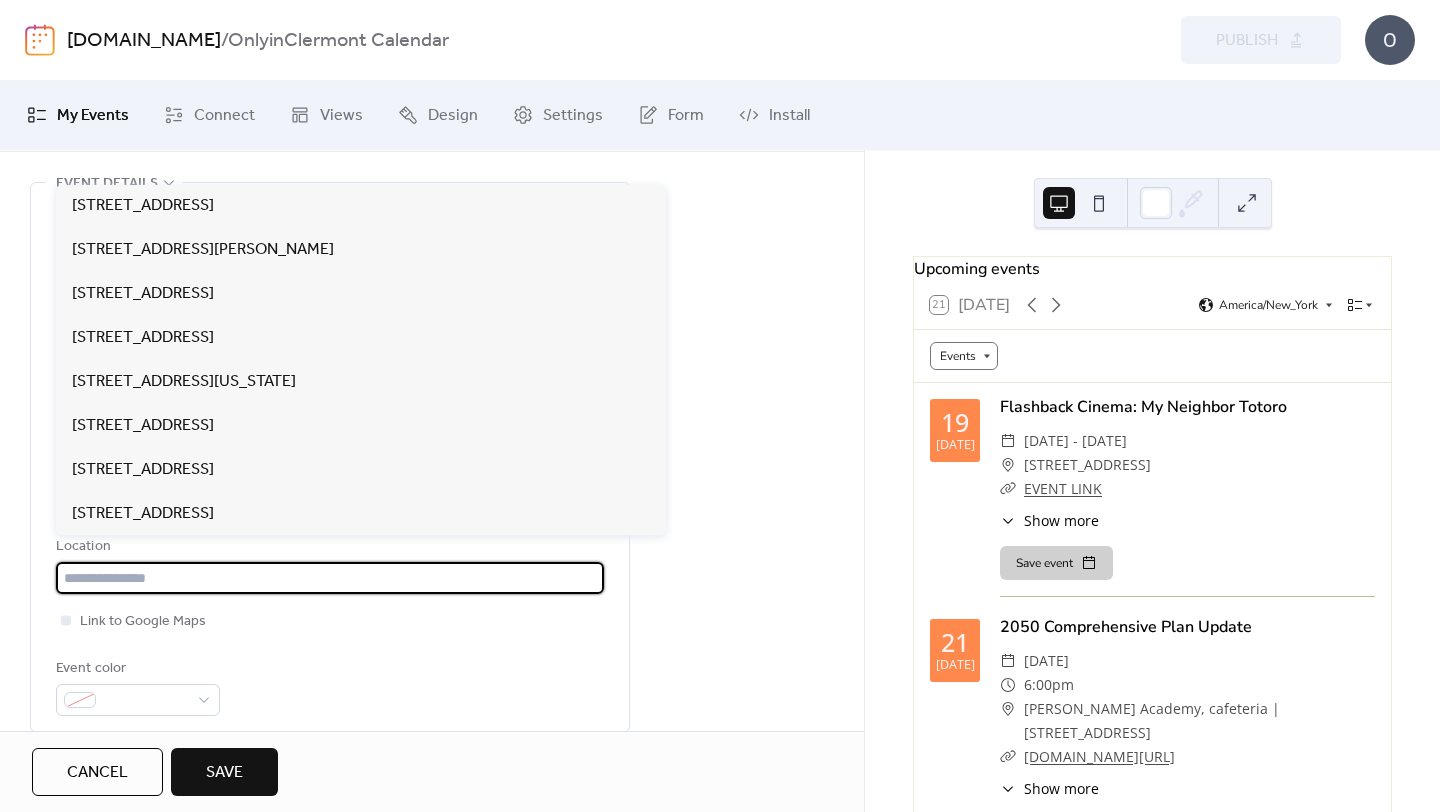 click at bounding box center (330, 578) 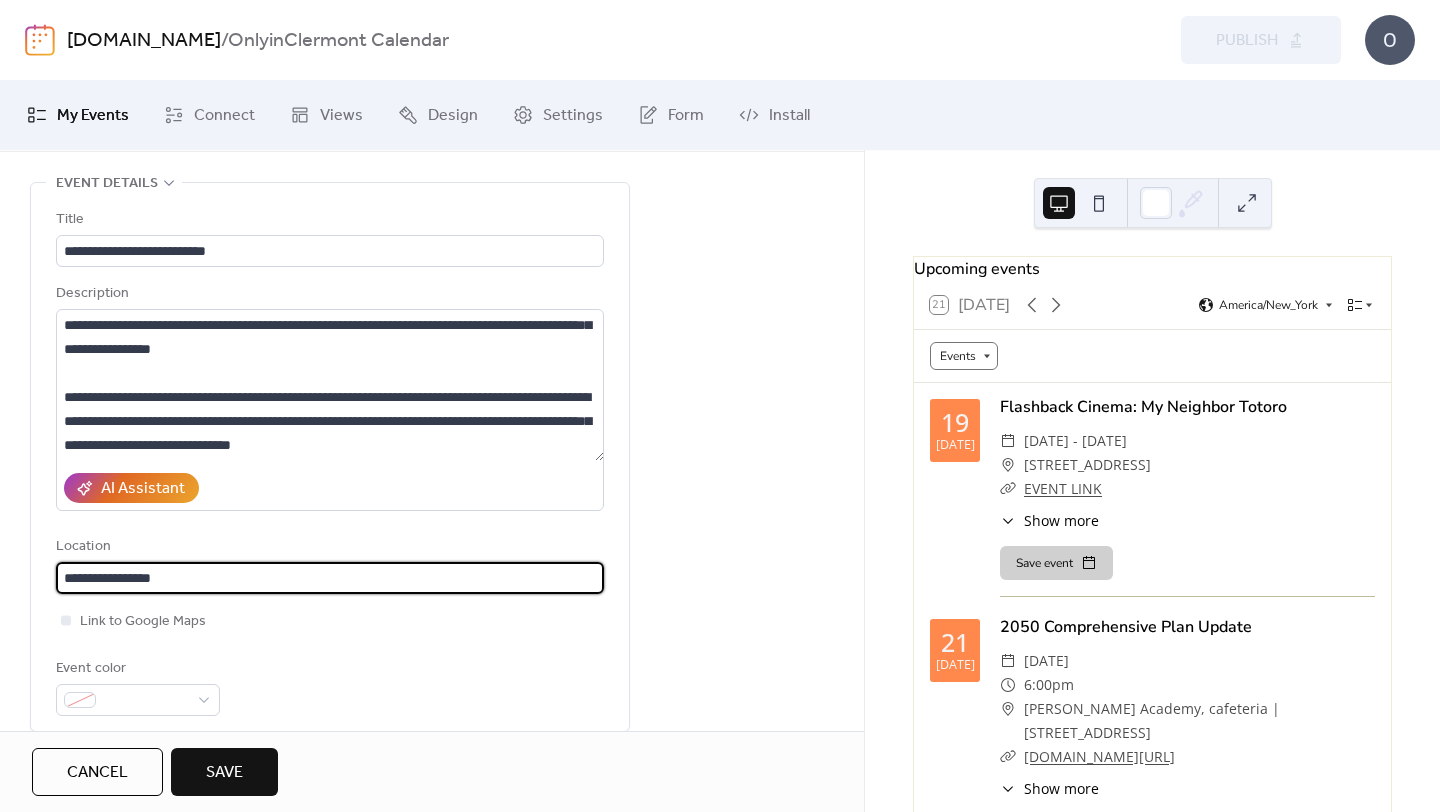 click on "**********" at bounding box center [330, 578] 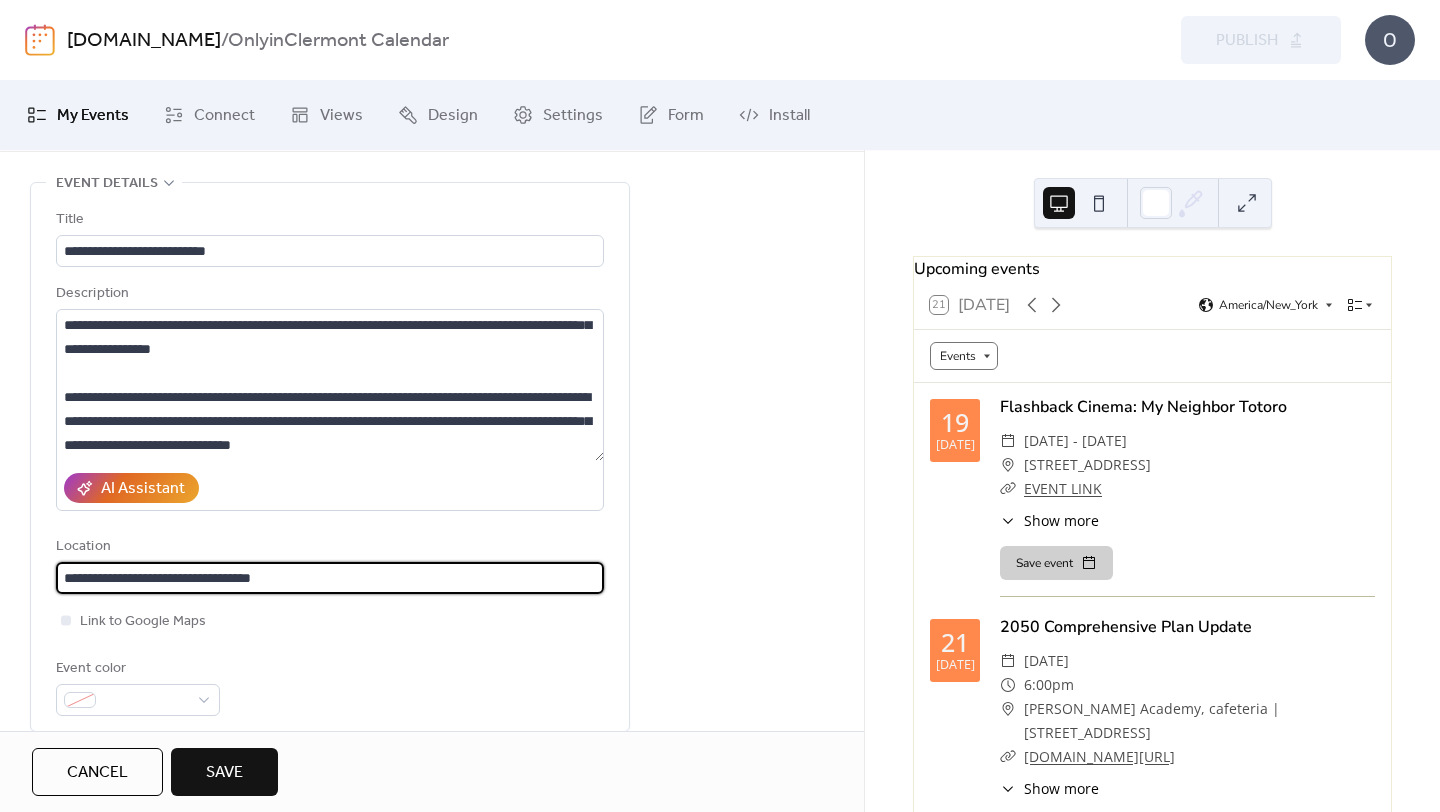 click on "**********" at bounding box center (330, 578) 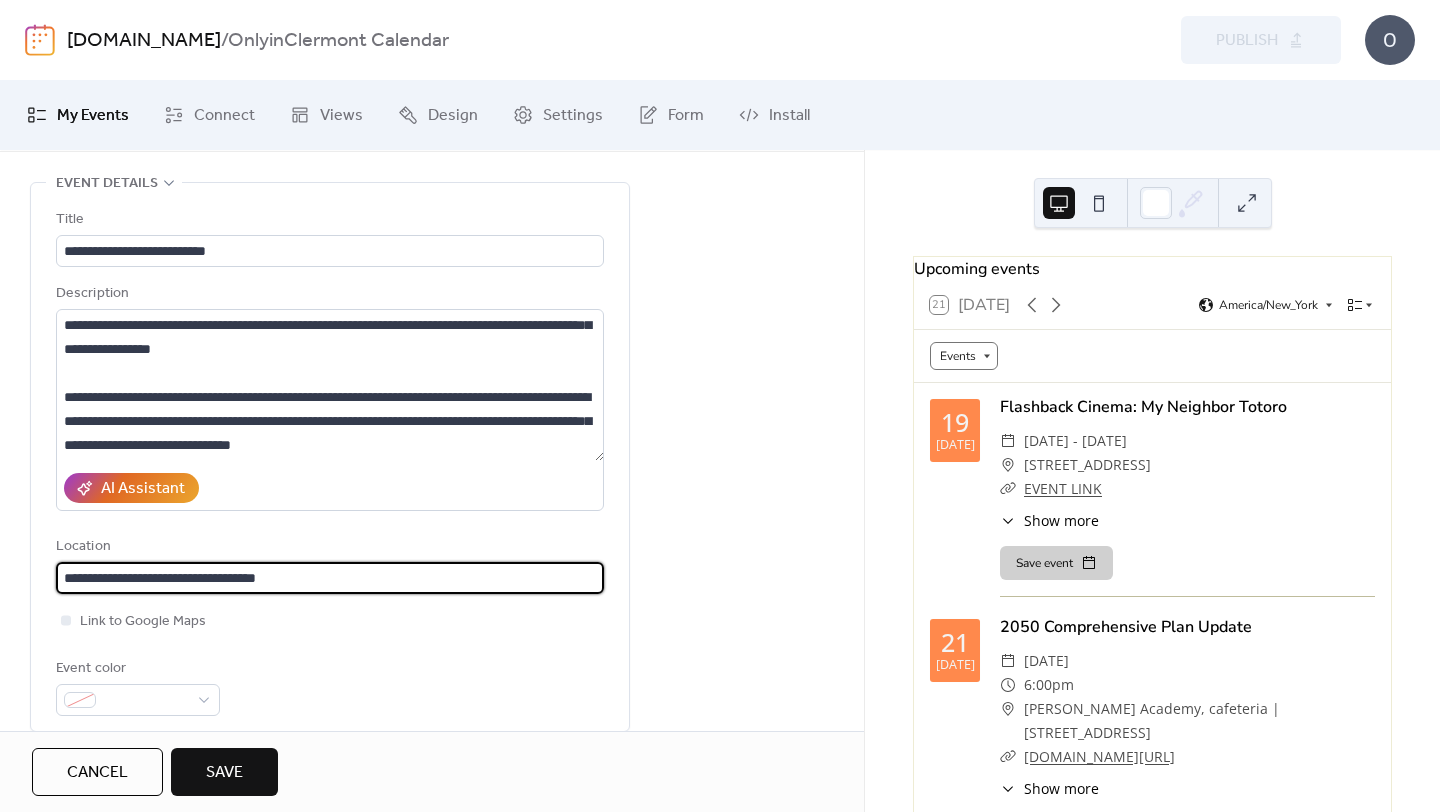 click on "**********" at bounding box center [330, 578] 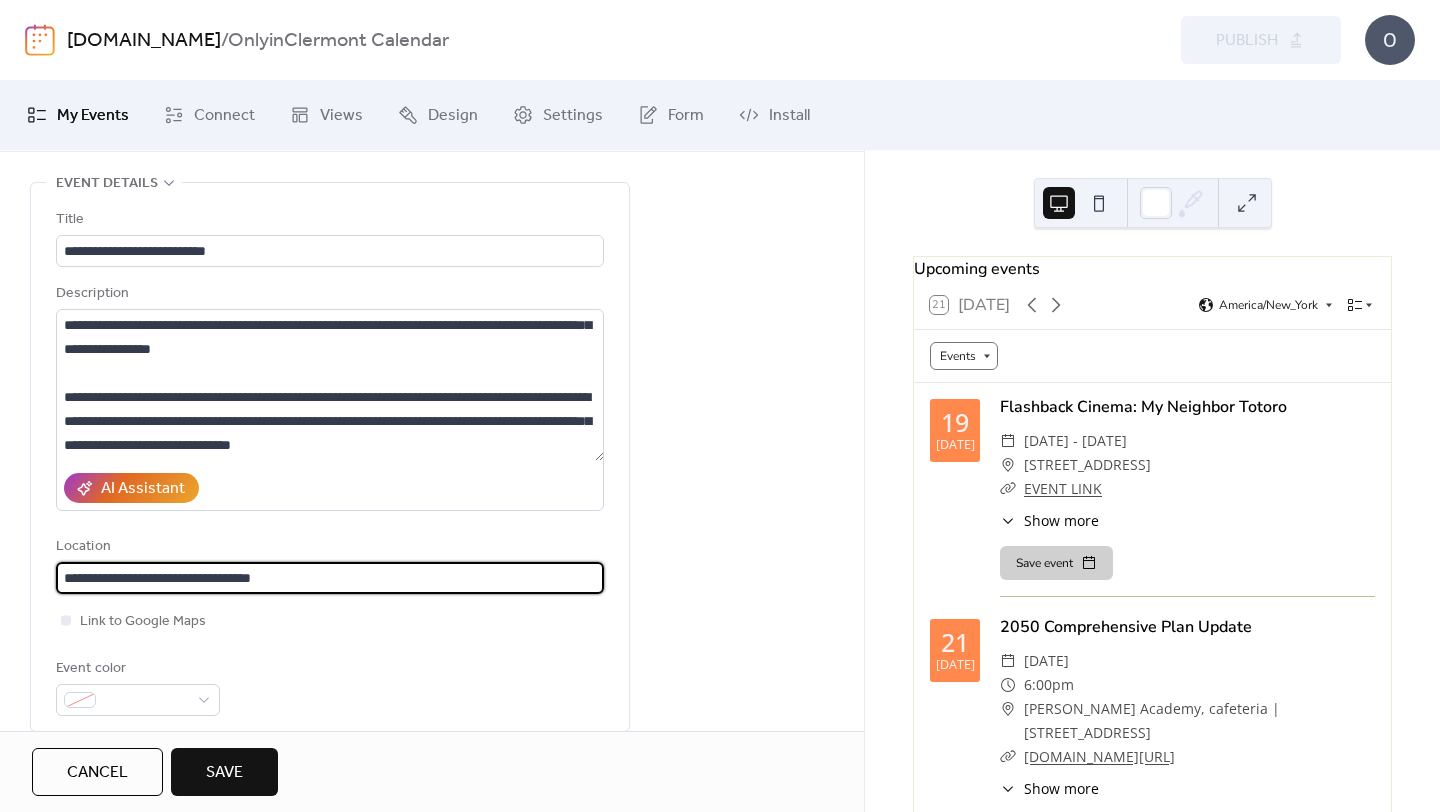 click on "**********" at bounding box center [330, 578] 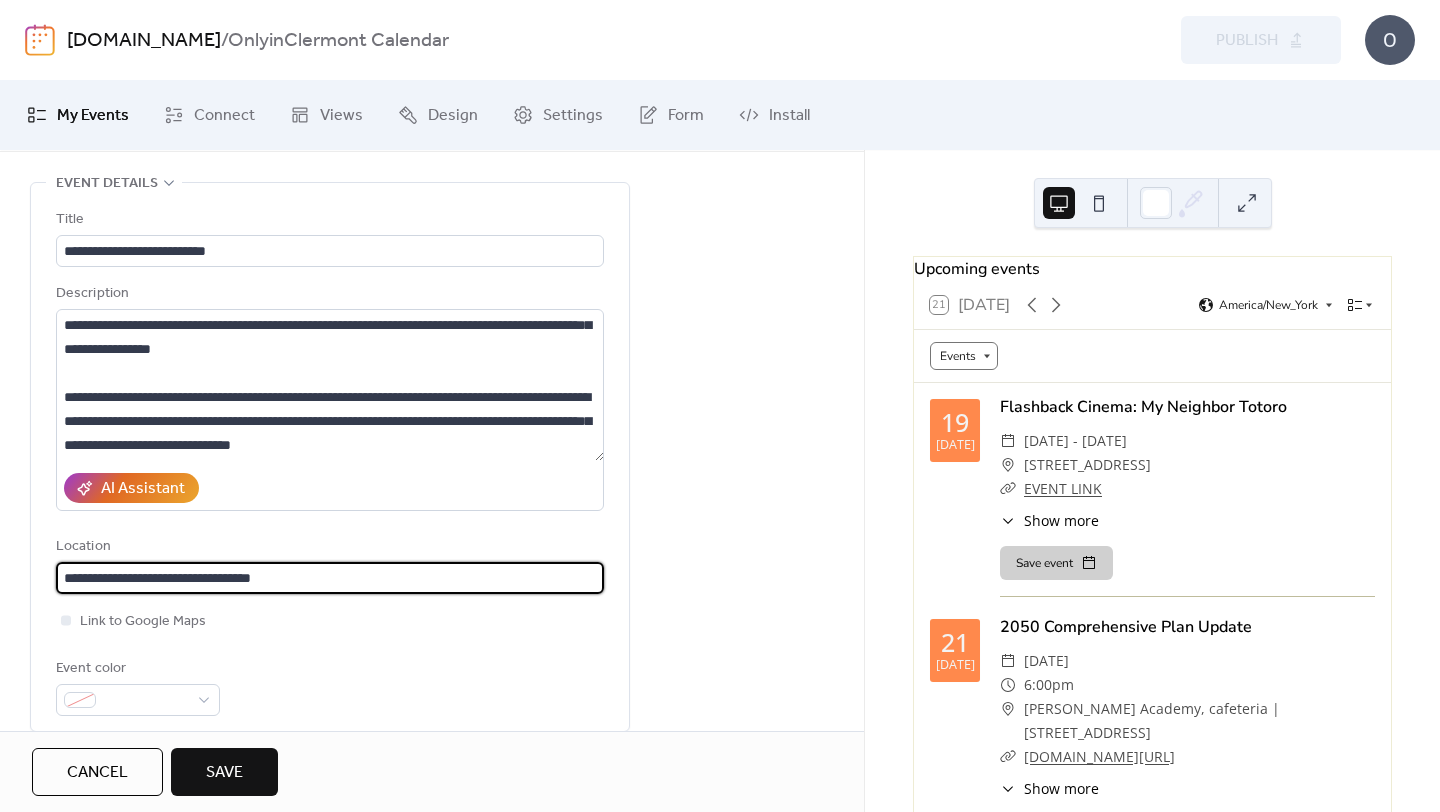 click on "**********" at bounding box center [330, 578] 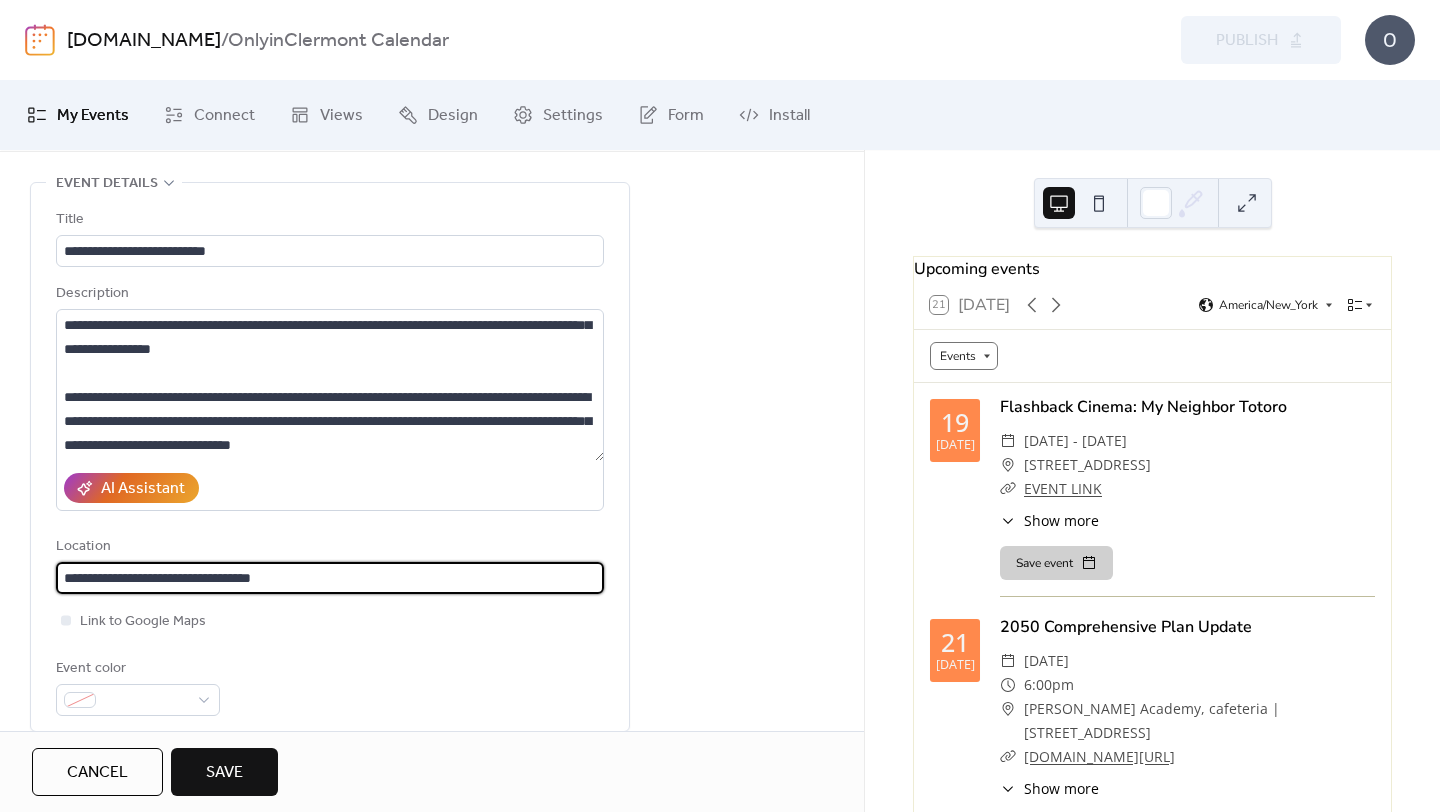 type on "**********" 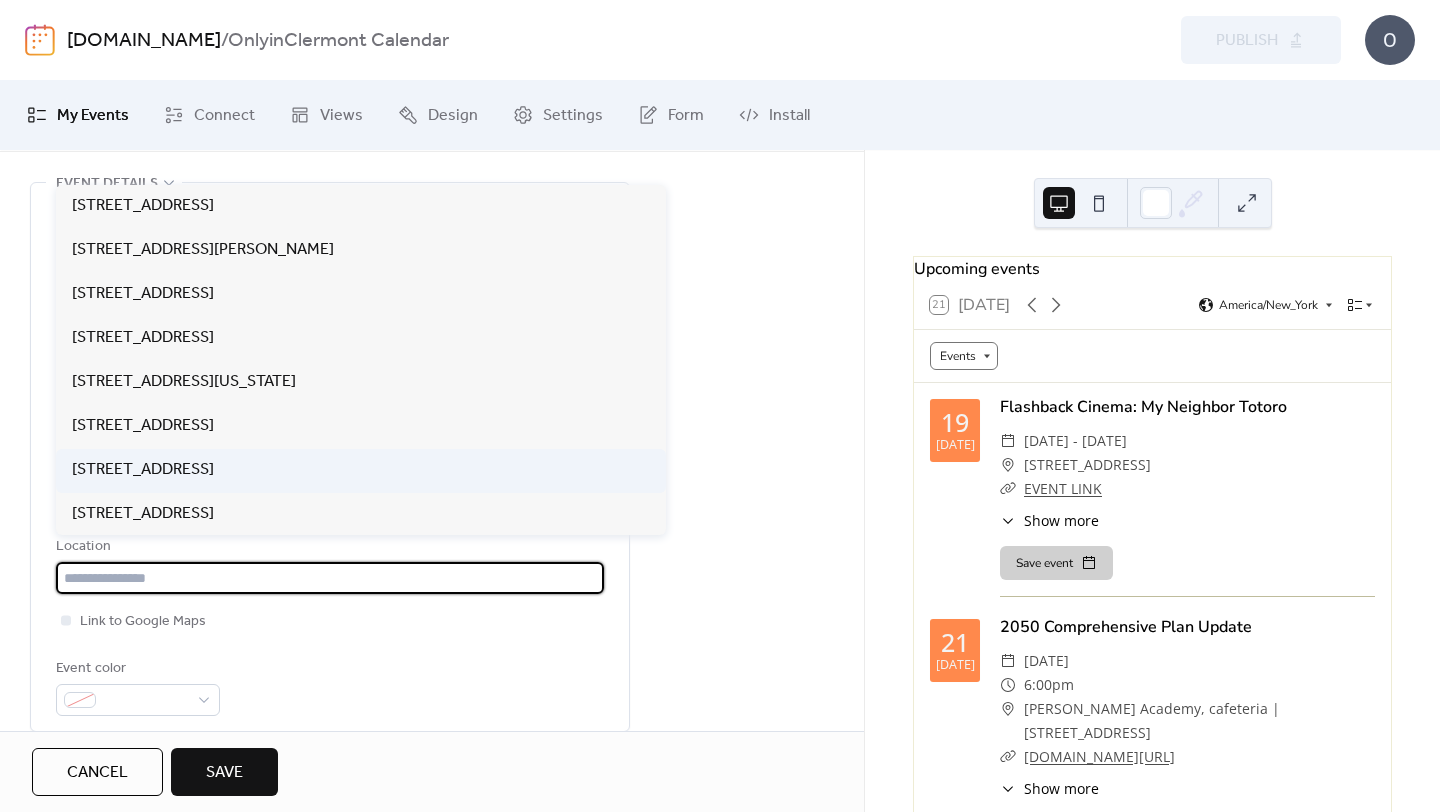 paste on "**********" 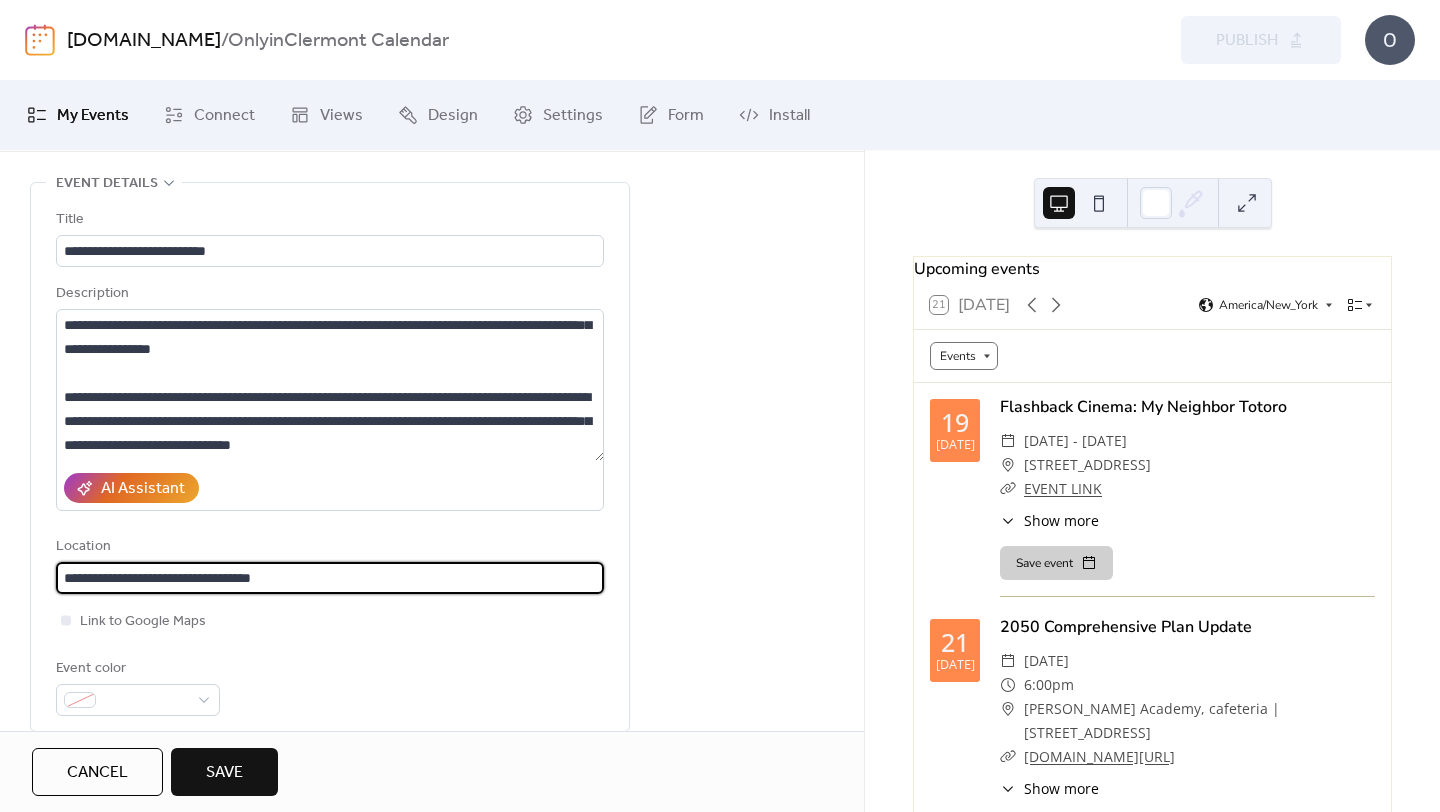 type on "**********" 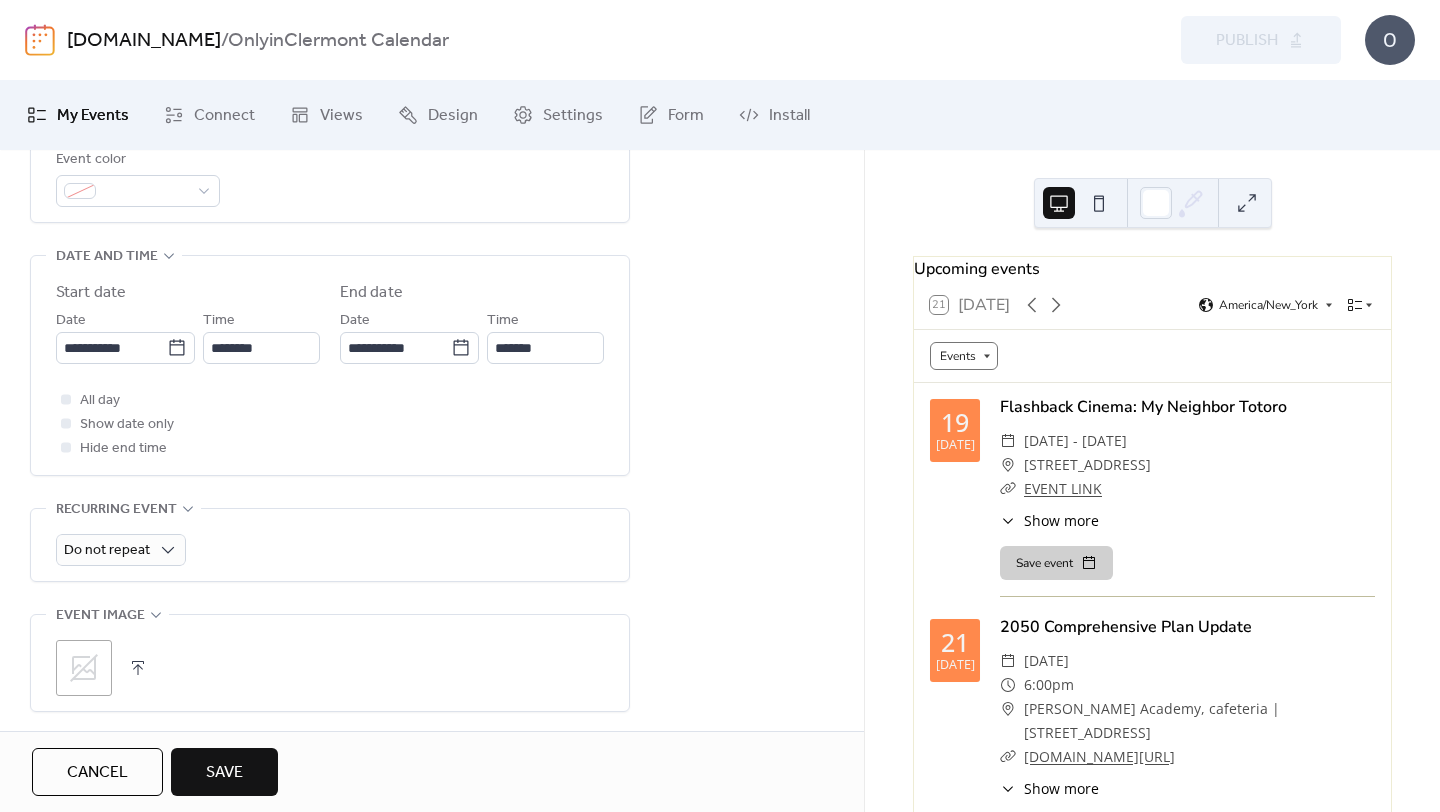 scroll, scrollTop: 612, scrollLeft: 0, axis: vertical 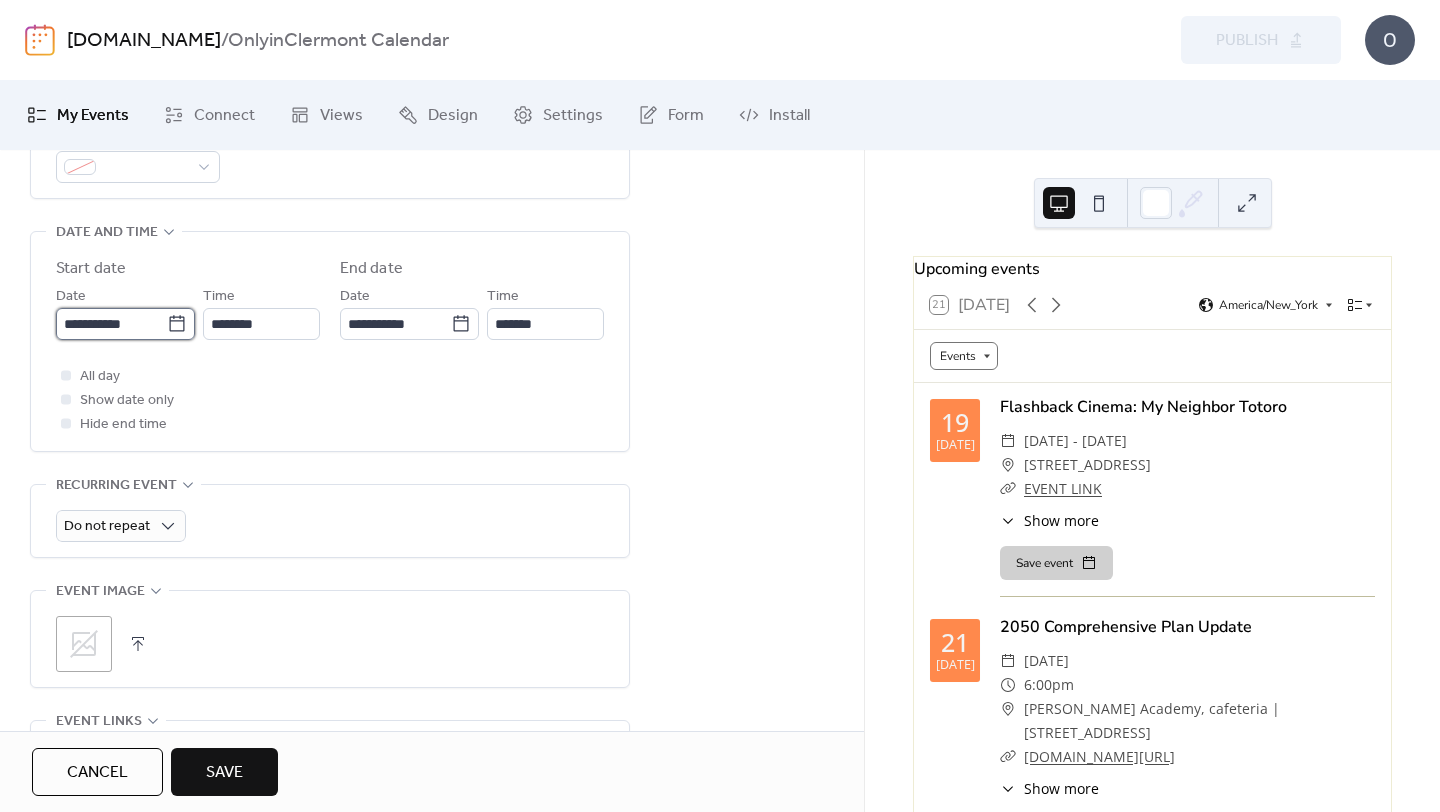 click on "**********" at bounding box center [111, 324] 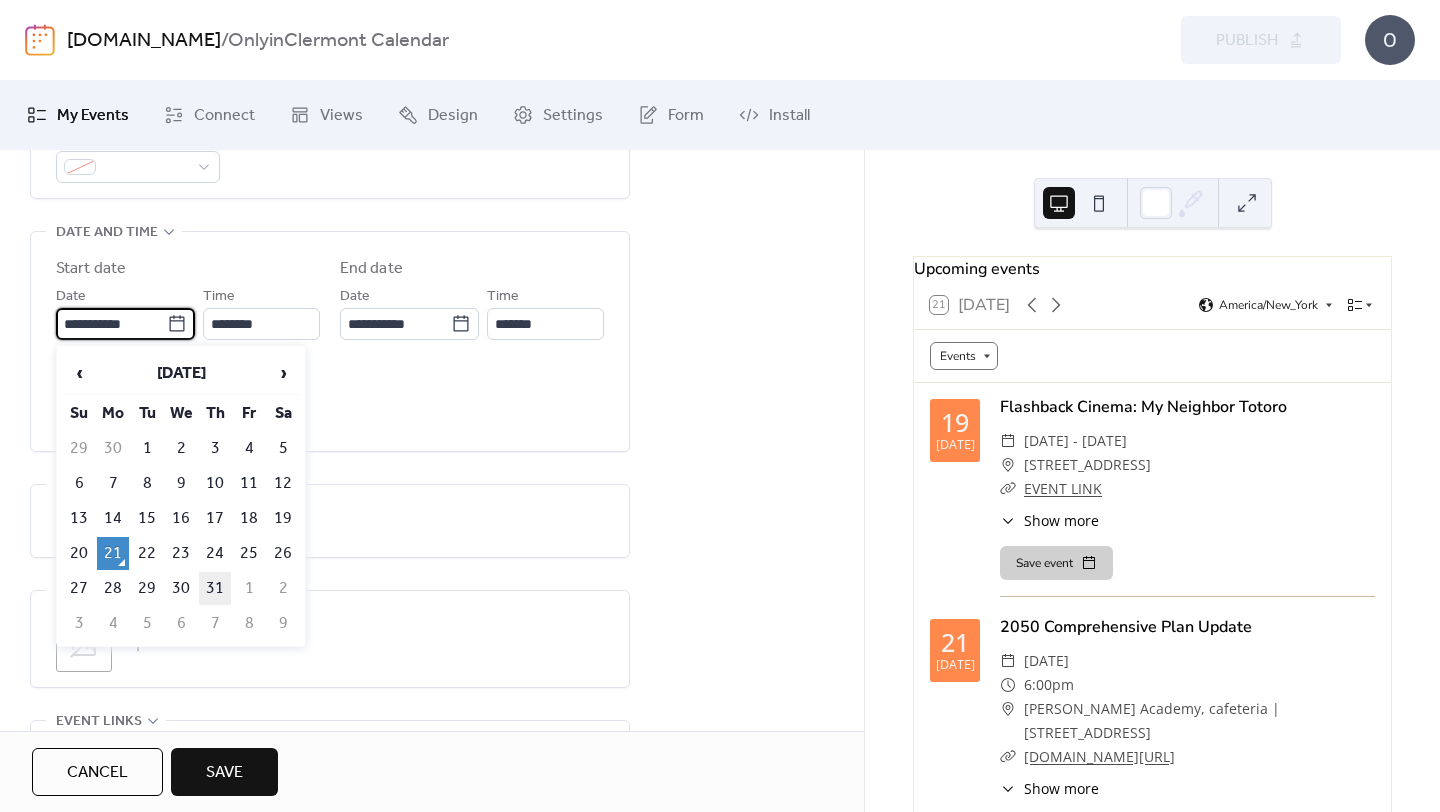 click on "31" at bounding box center [215, 588] 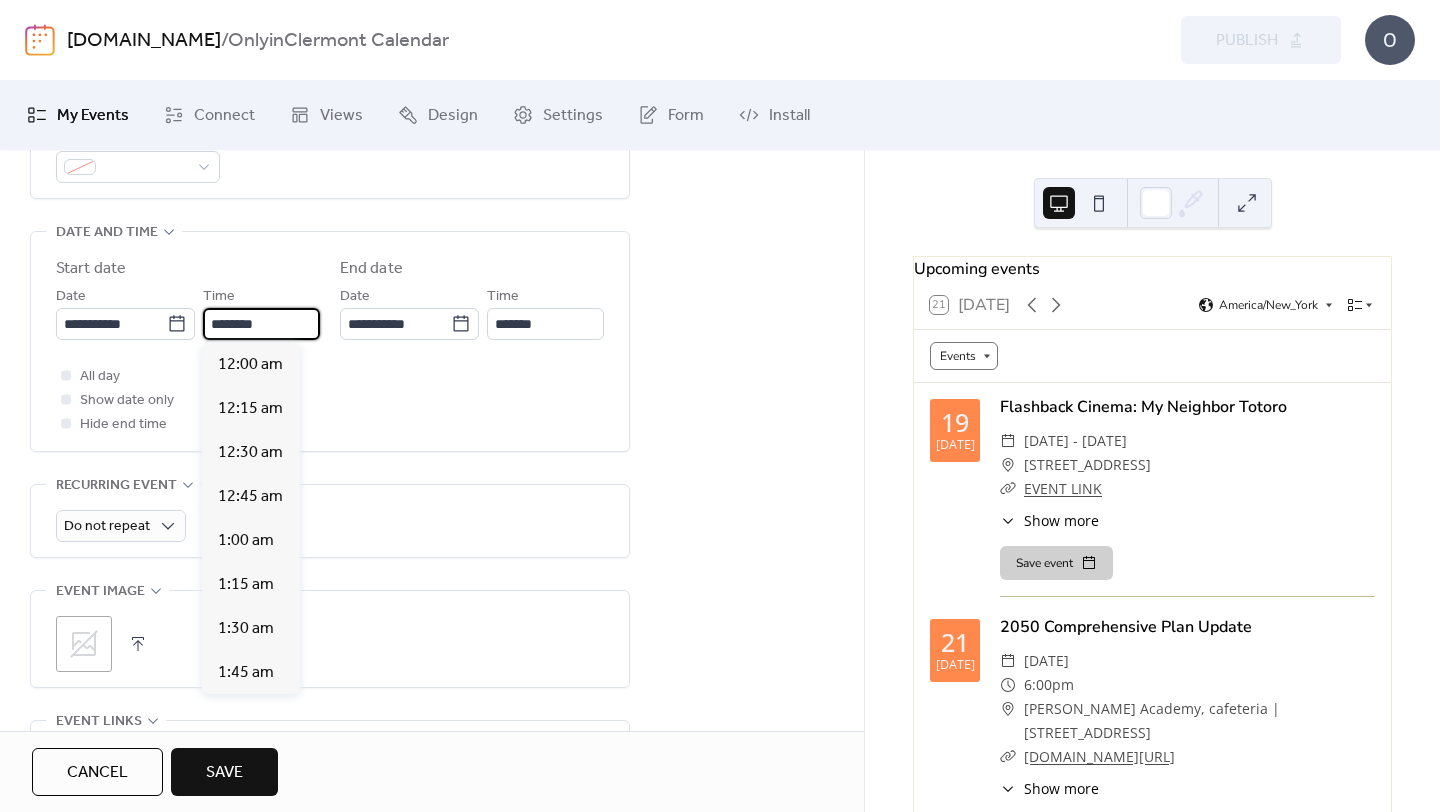 click on "********" at bounding box center [261, 324] 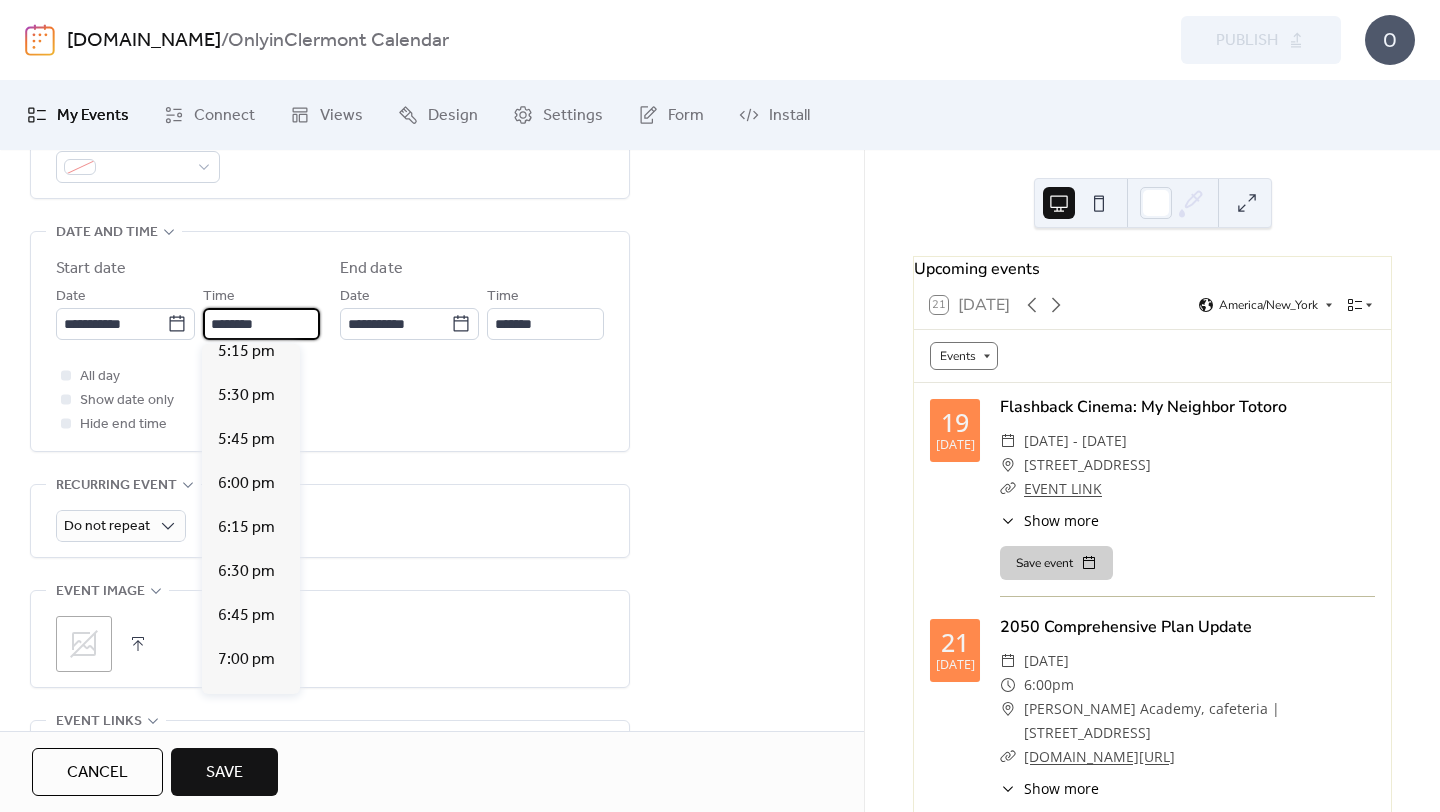 scroll, scrollTop: 3050, scrollLeft: 0, axis: vertical 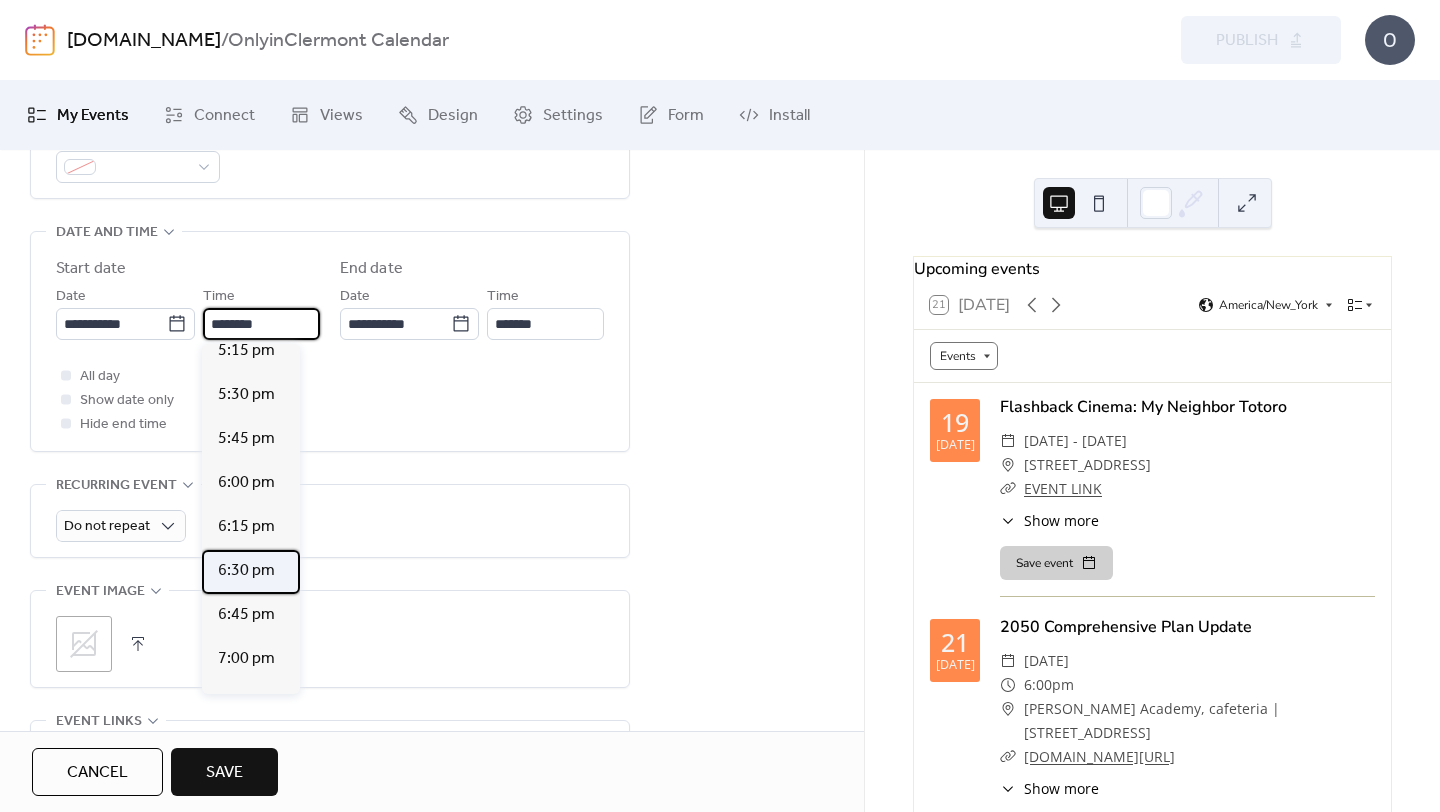 click on "6:30 pm" at bounding box center [246, 571] 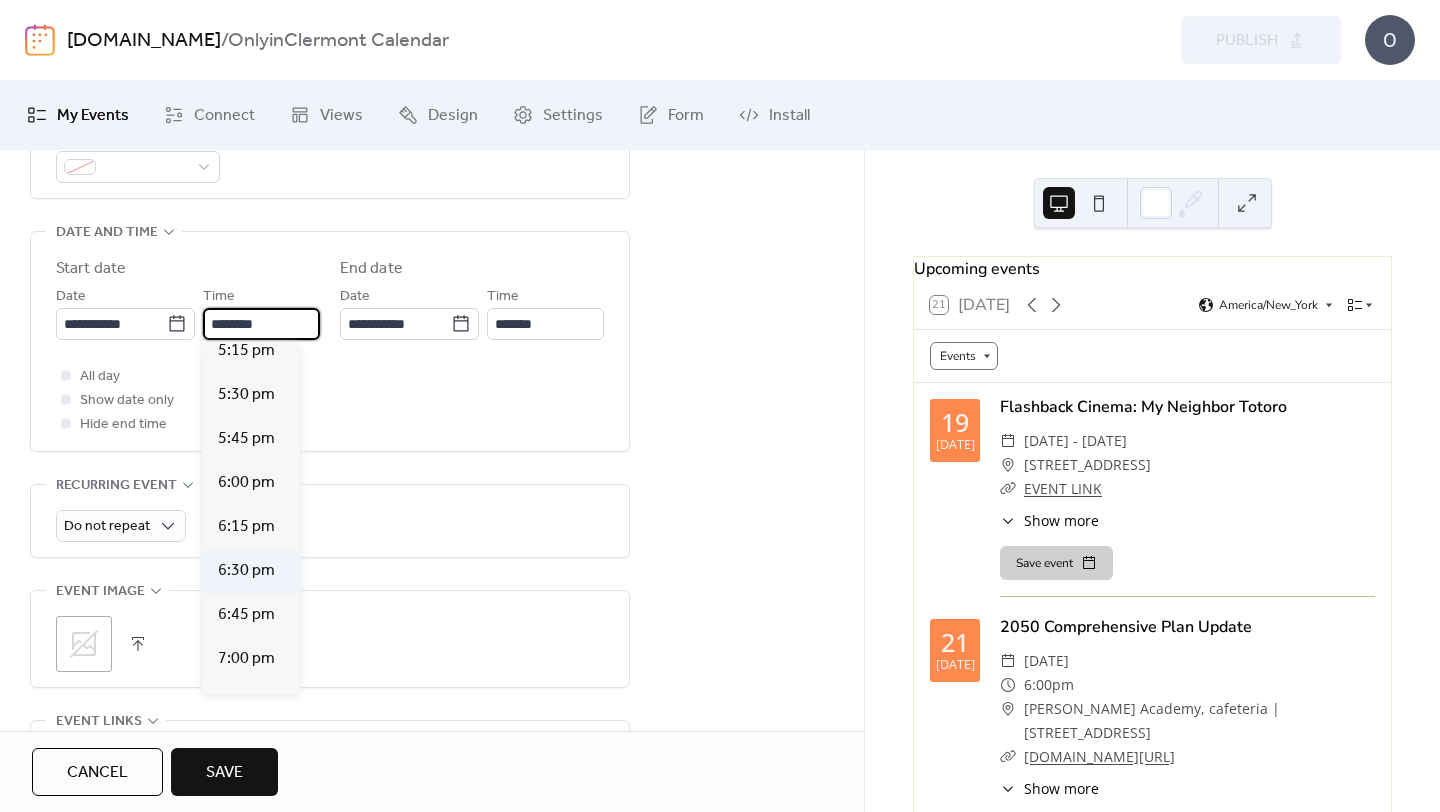 type on "*******" 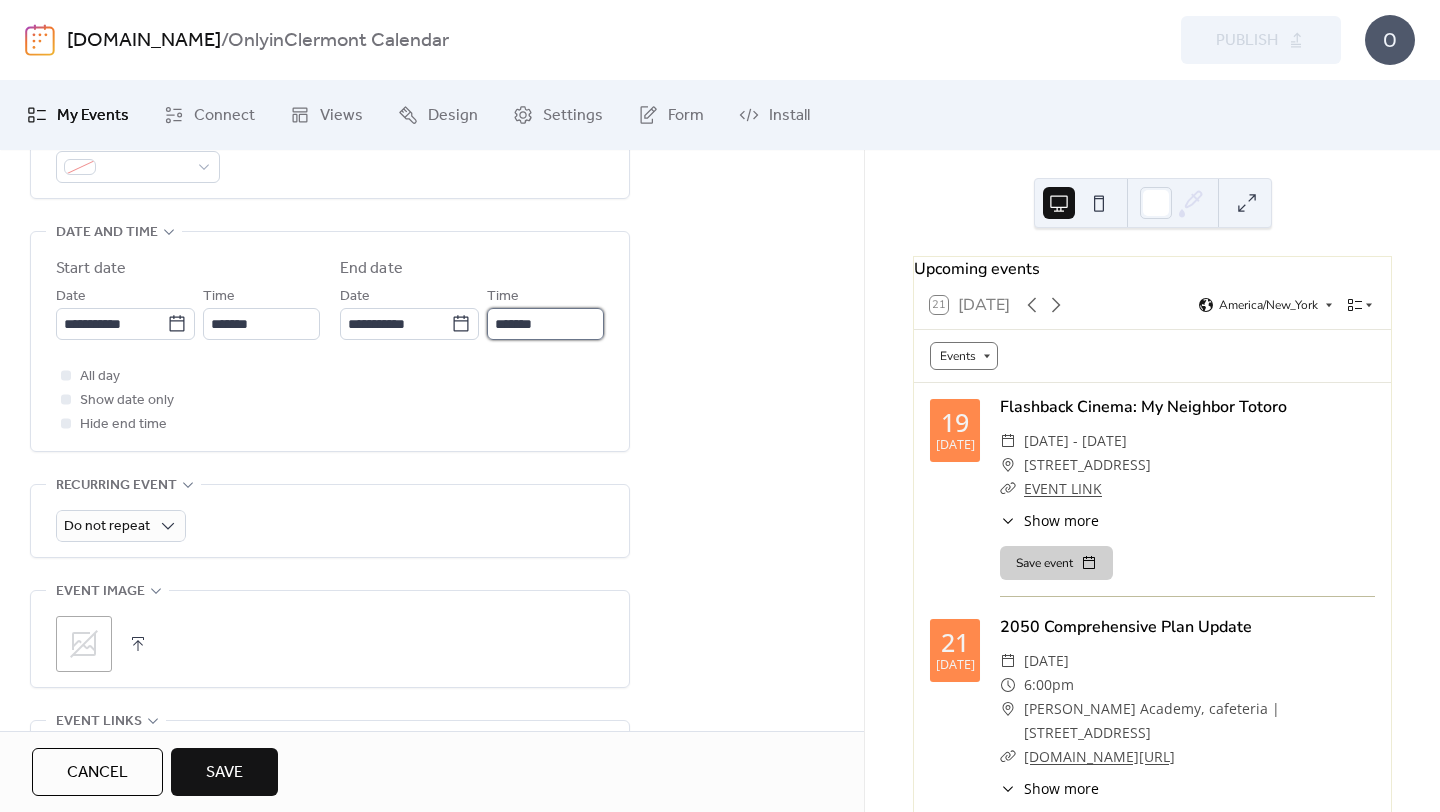 click on "*******" at bounding box center [545, 324] 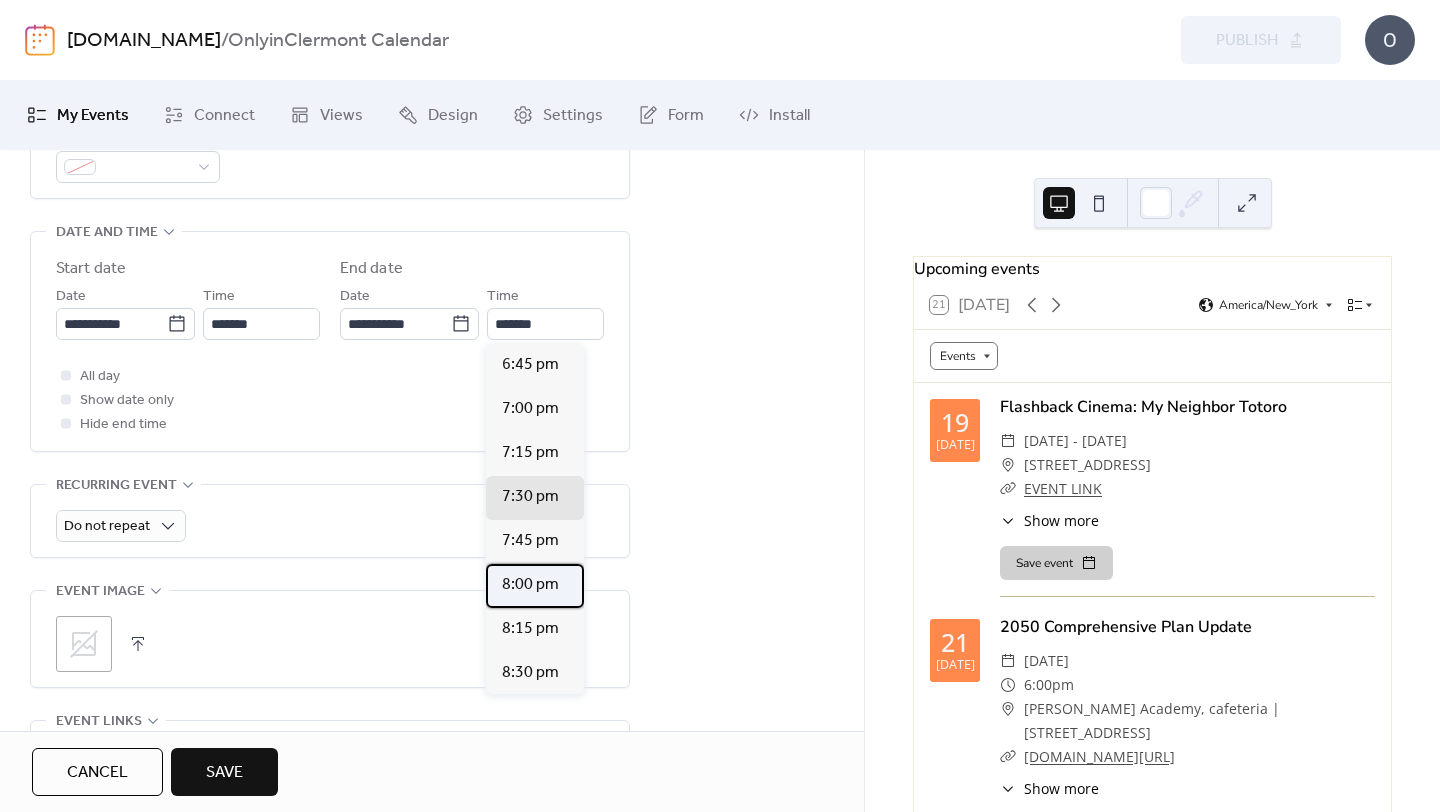 click on "8:00 pm" at bounding box center (530, 585) 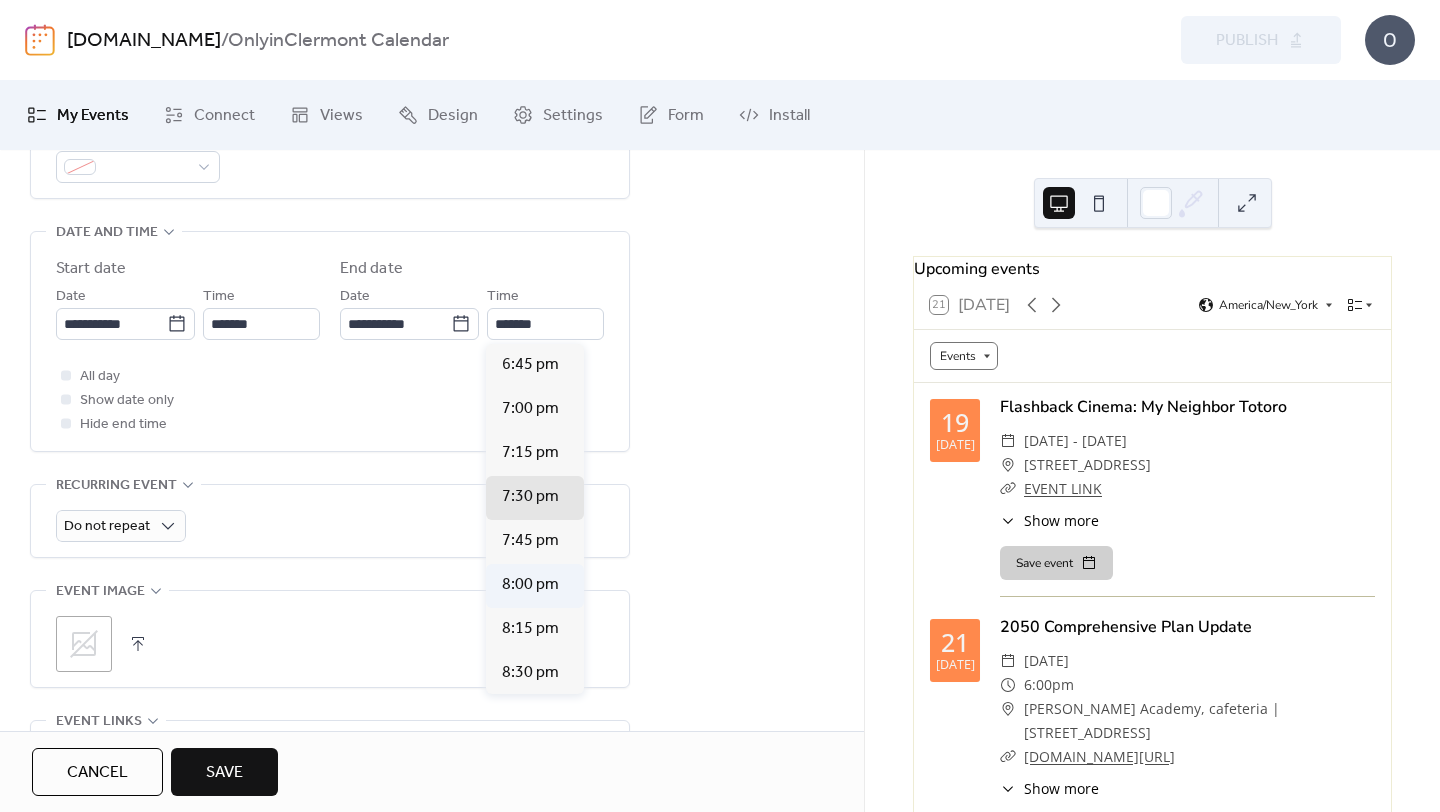 type on "*******" 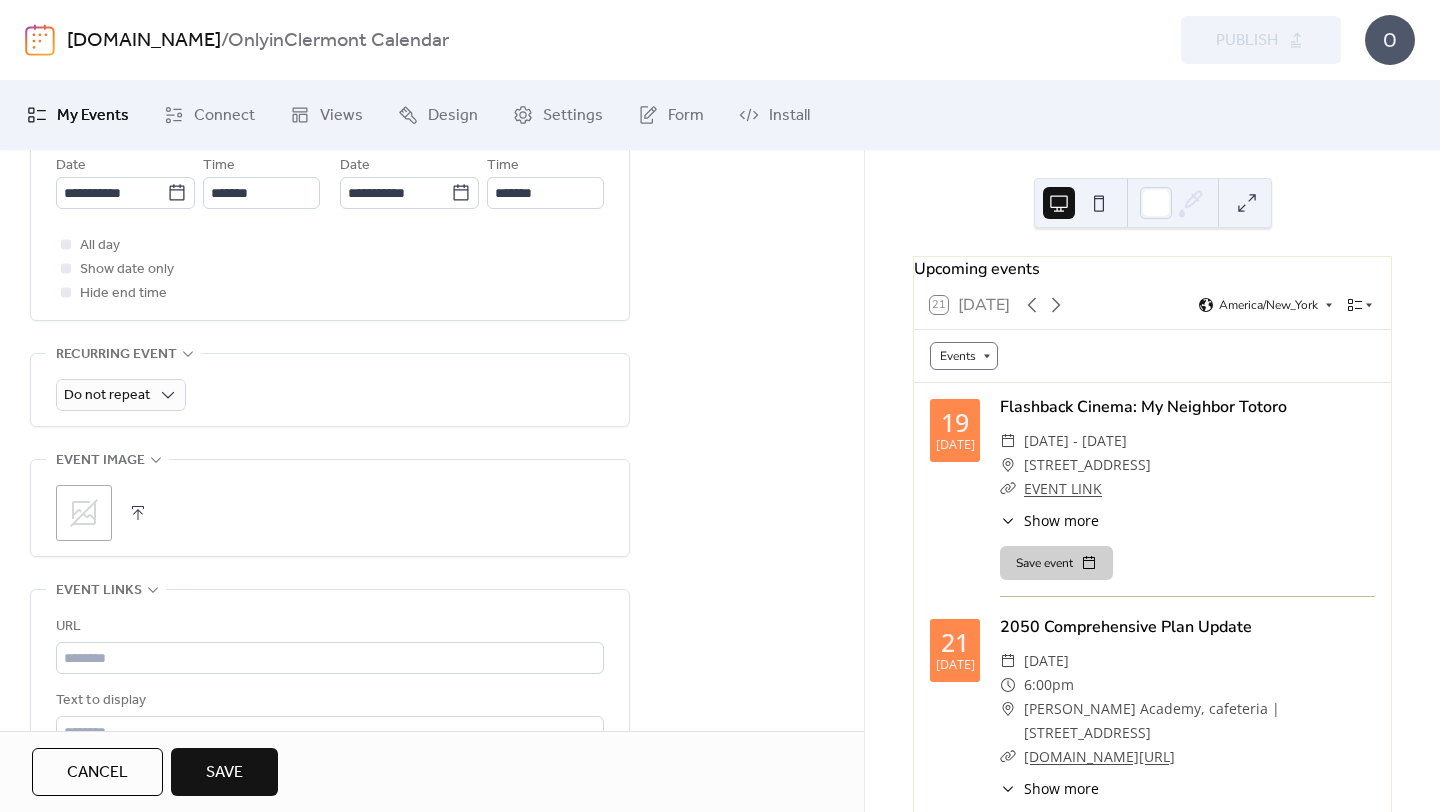scroll, scrollTop: 784, scrollLeft: 0, axis: vertical 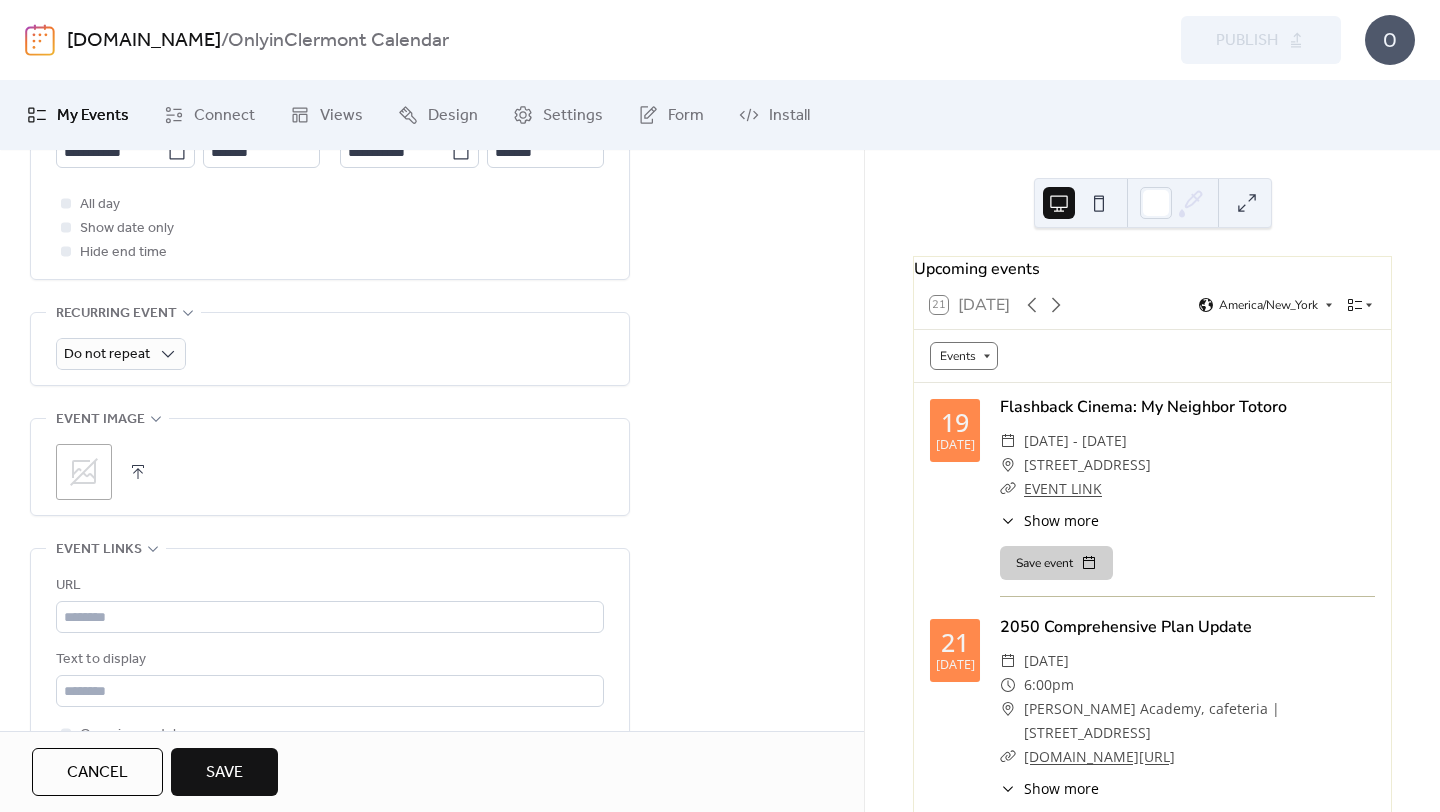 click at bounding box center (138, 472) 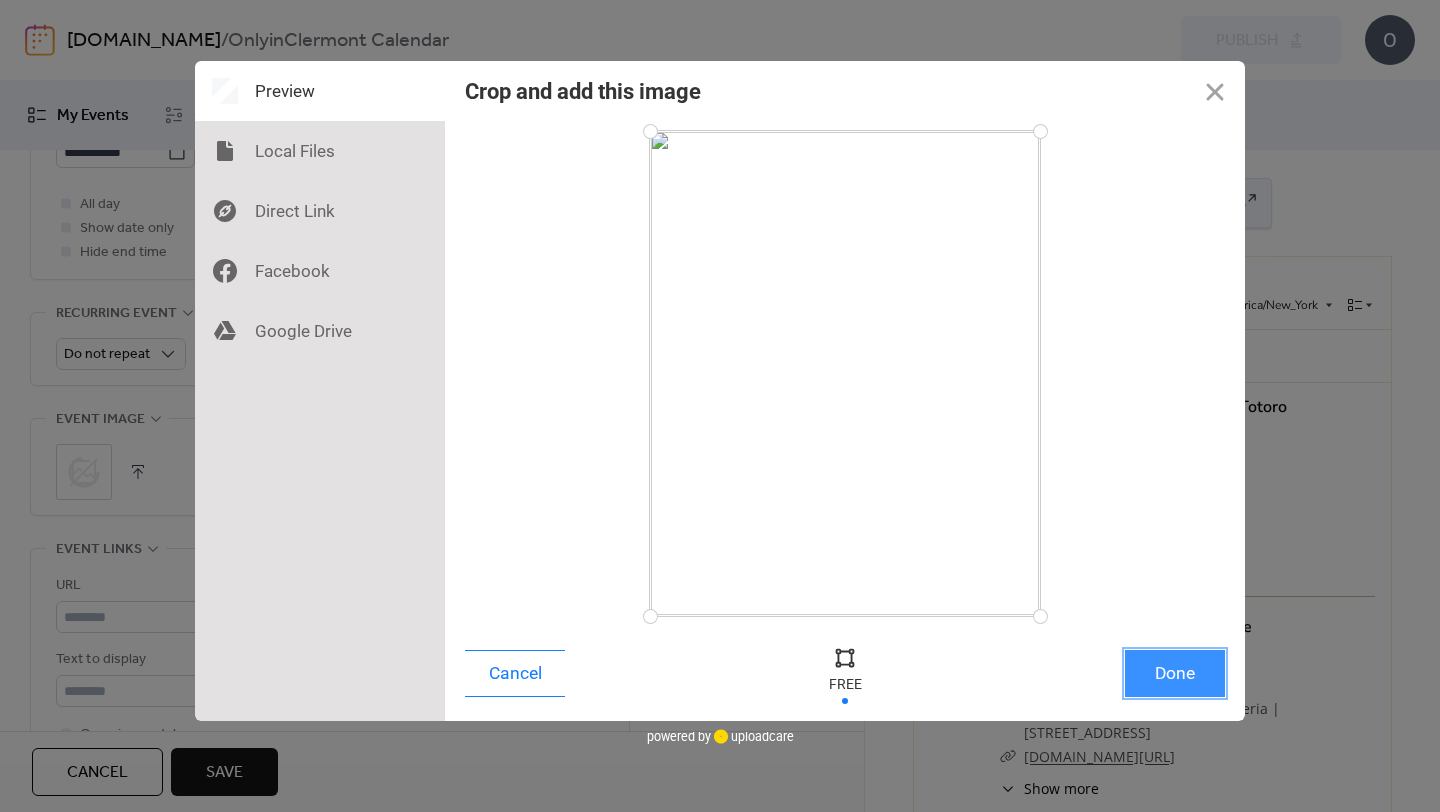 click on "Done" at bounding box center [1175, 673] 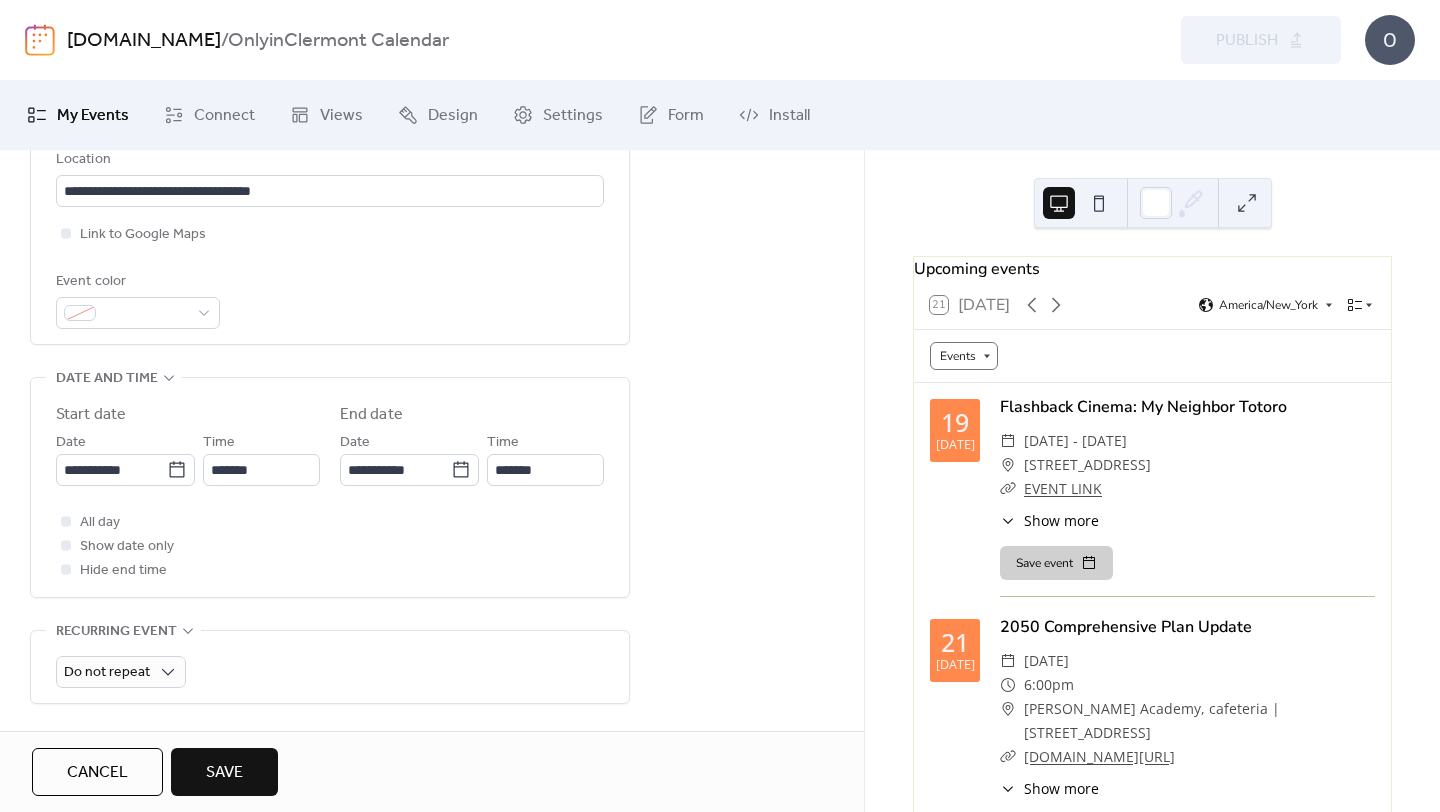scroll, scrollTop: 341, scrollLeft: 0, axis: vertical 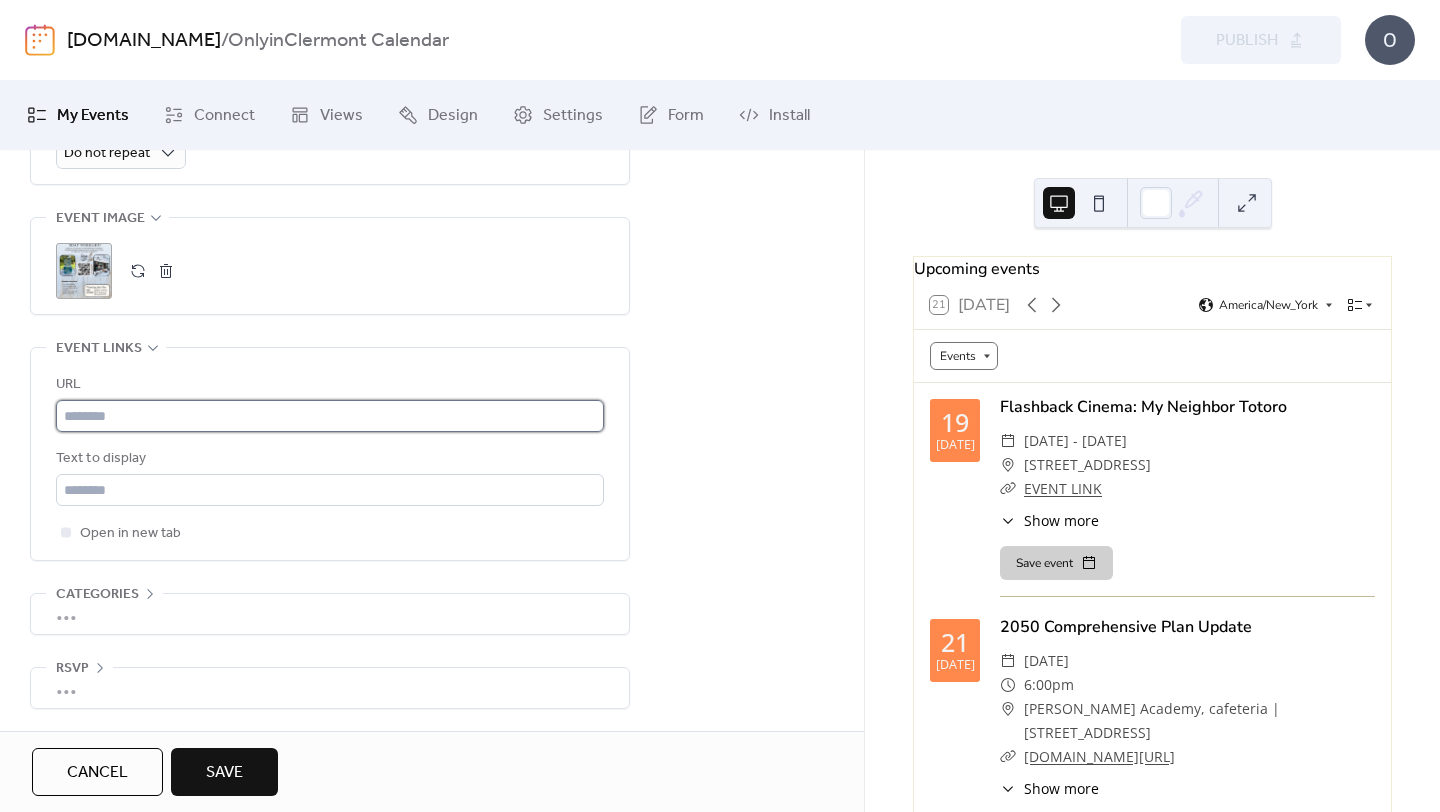 click at bounding box center (330, 416) 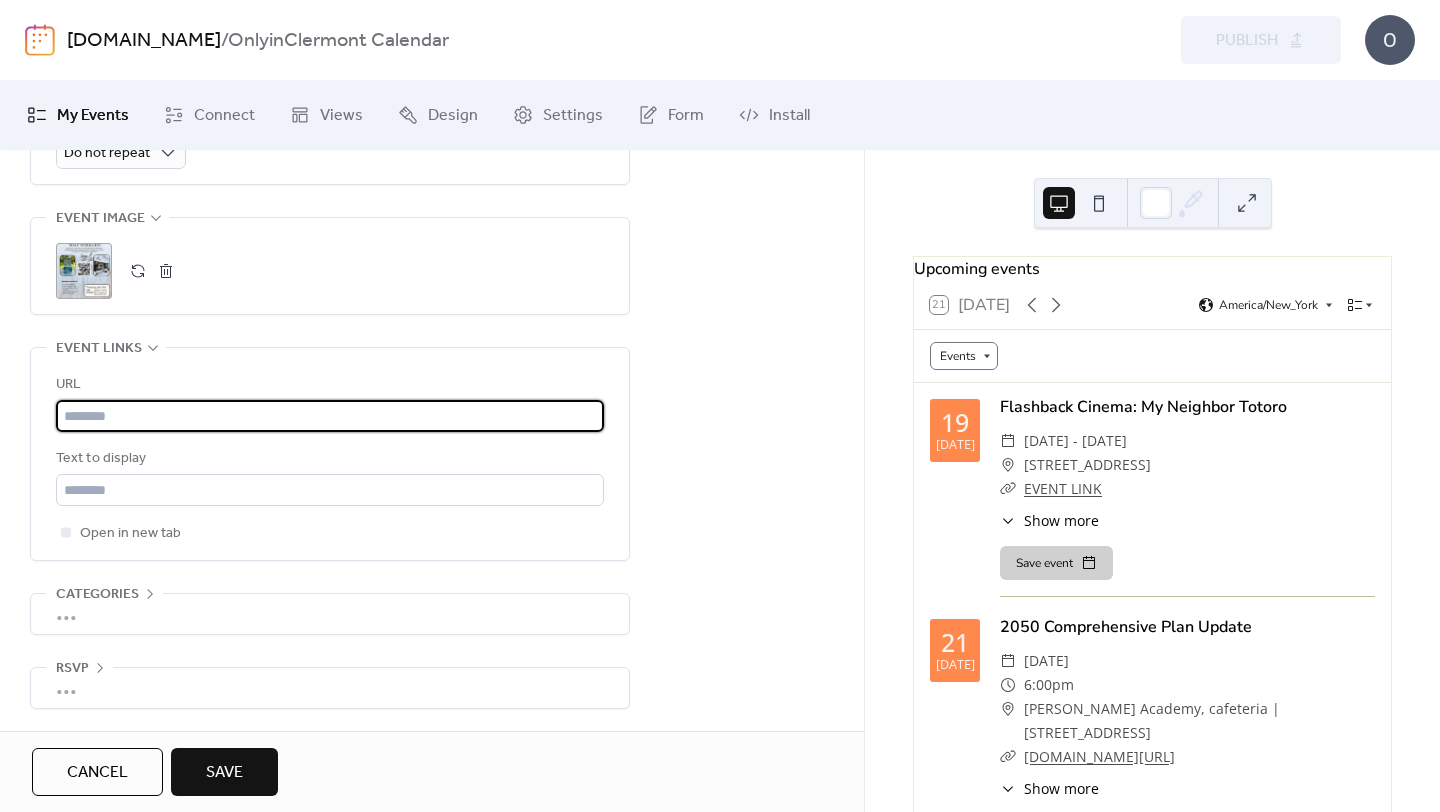 paste on "**********" 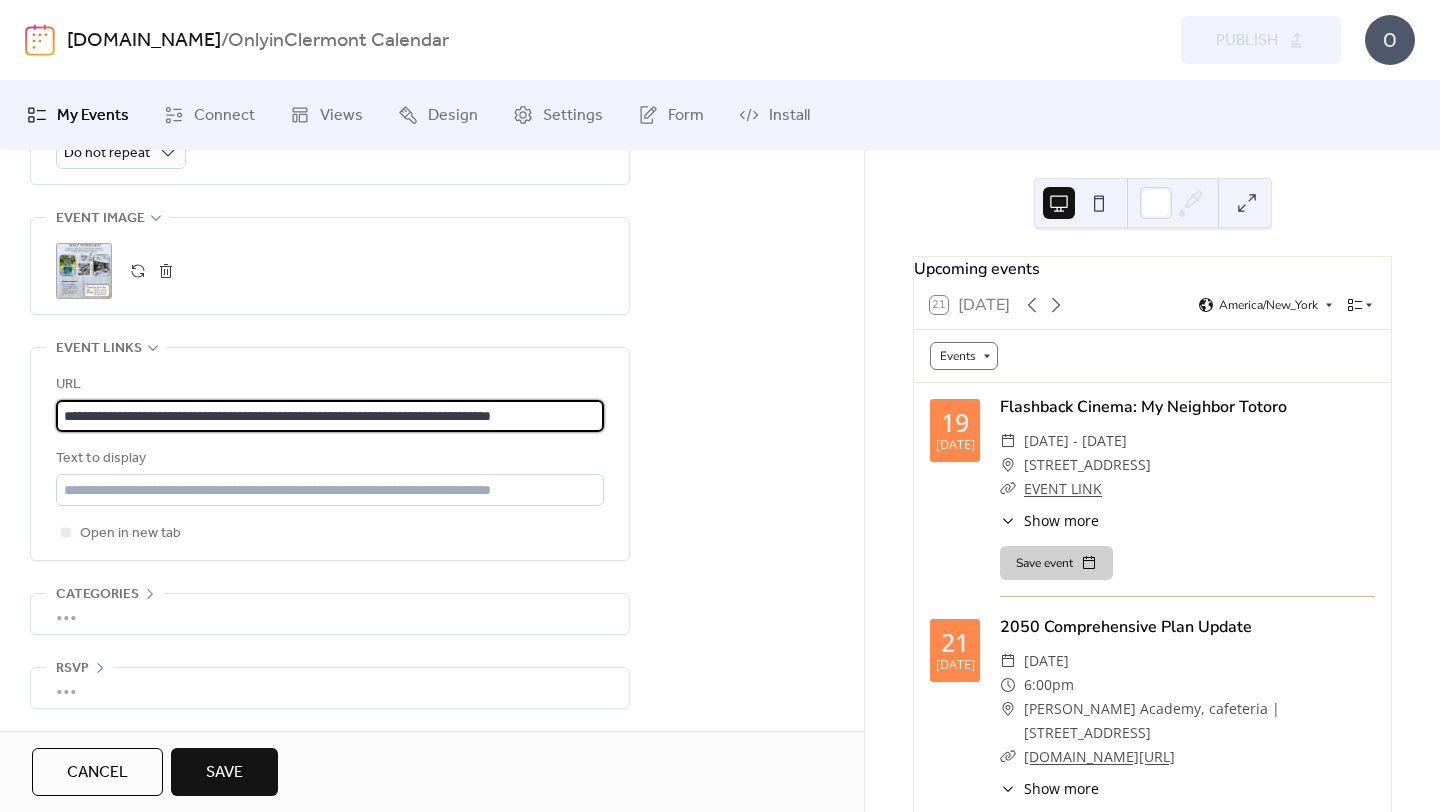 scroll, scrollTop: 0, scrollLeft: 101, axis: horizontal 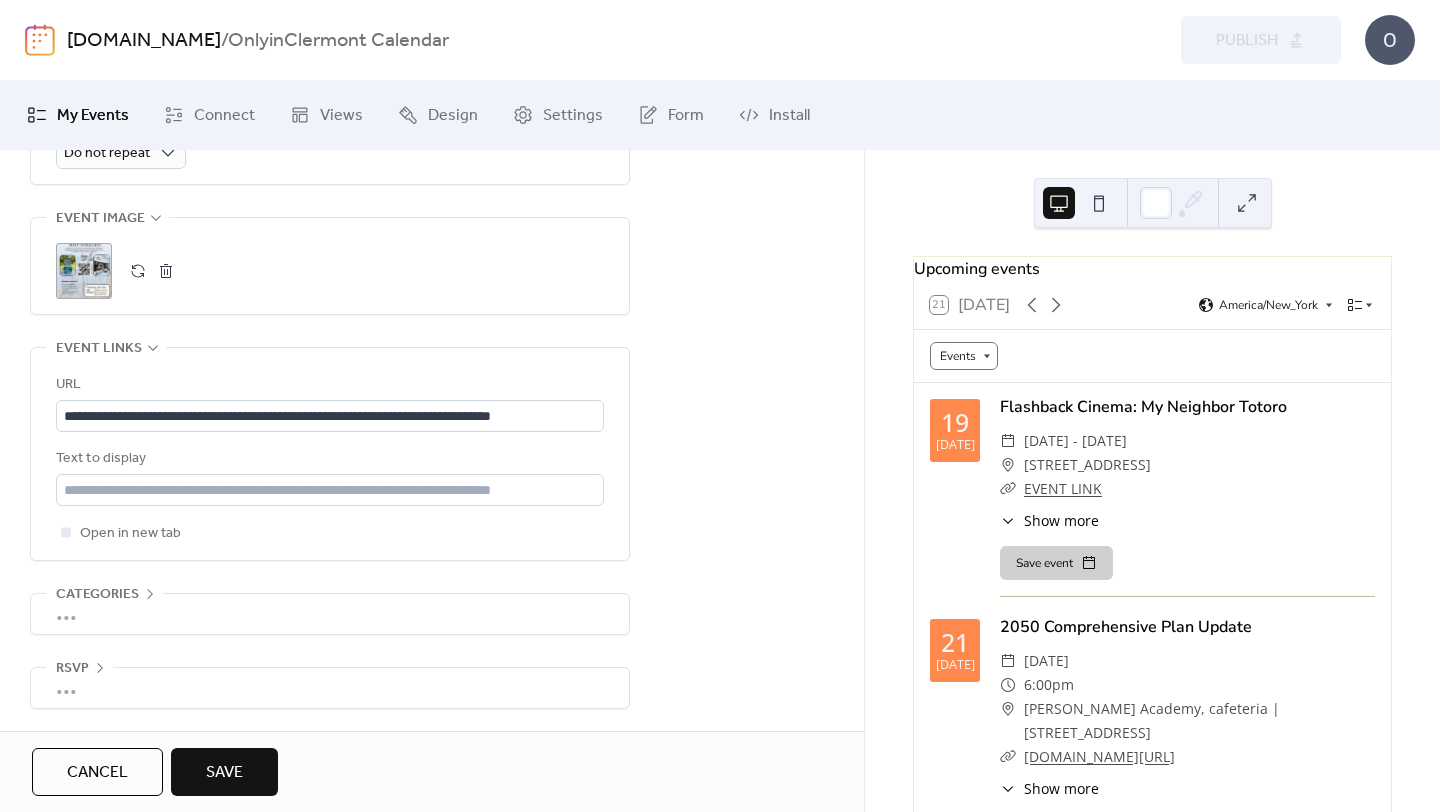 click on "Save" at bounding box center [224, 773] 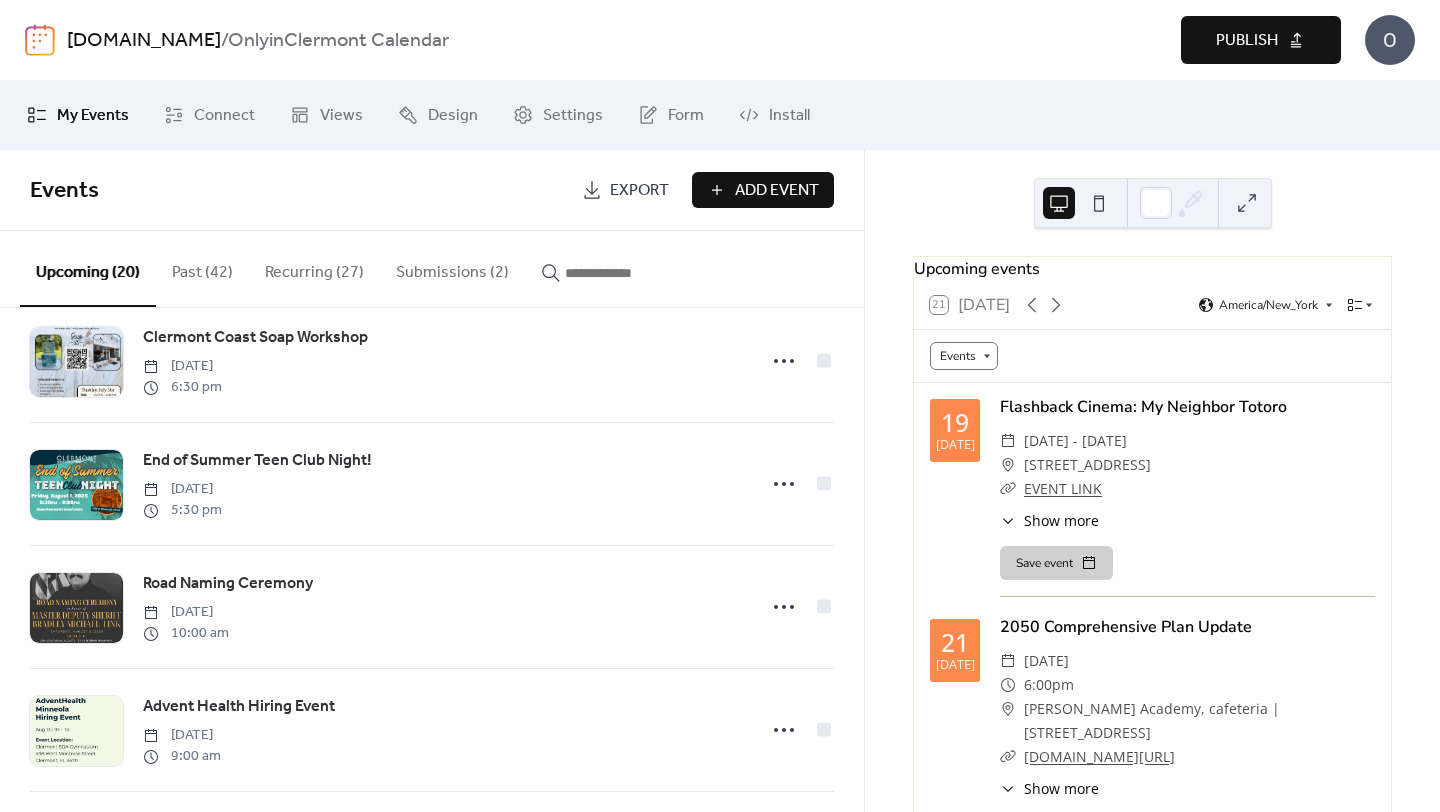 scroll, scrollTop: 1770, scrollLeft: 0, axis: vertical 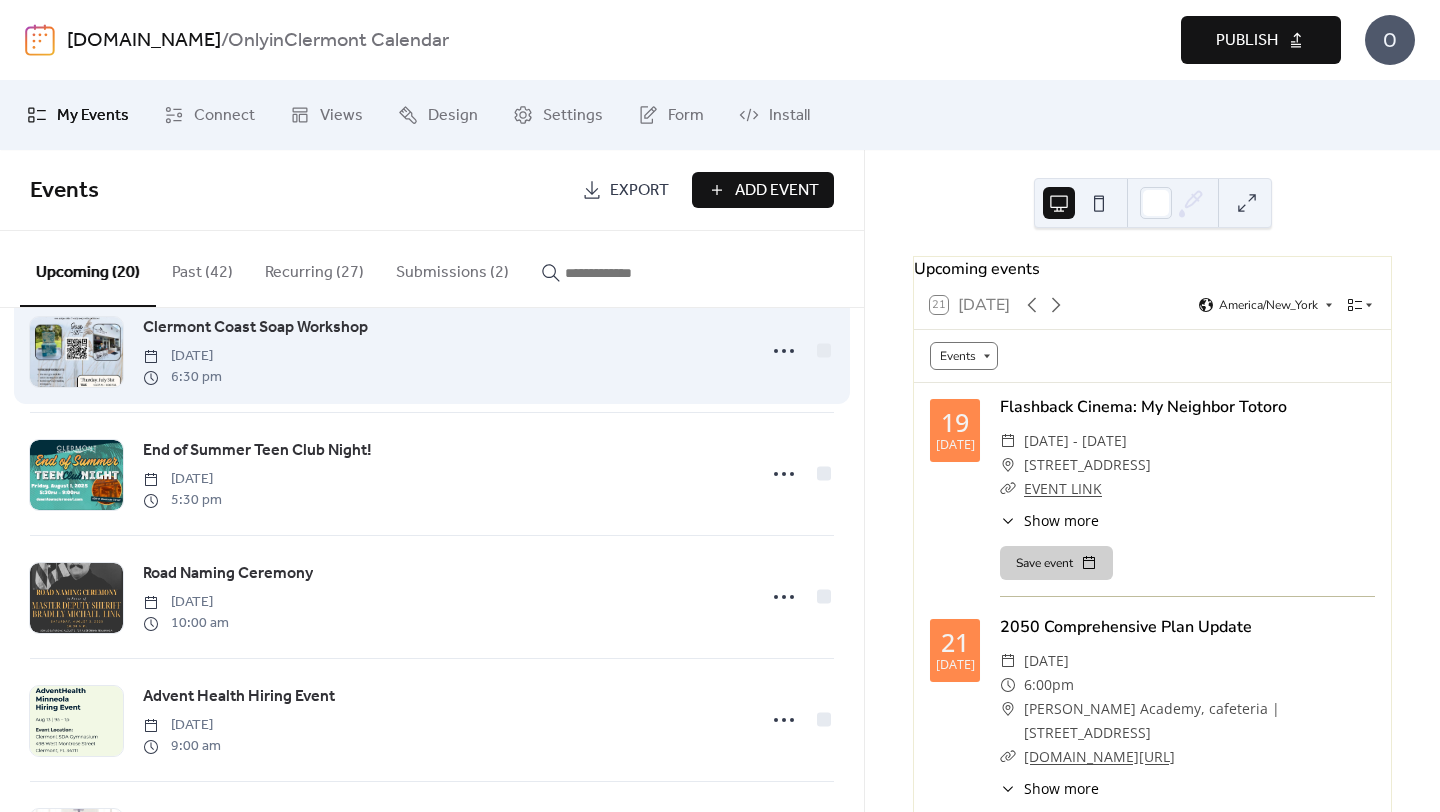 click on "Clermont Coast Soap Workshop" at bounding box center [255, 328] 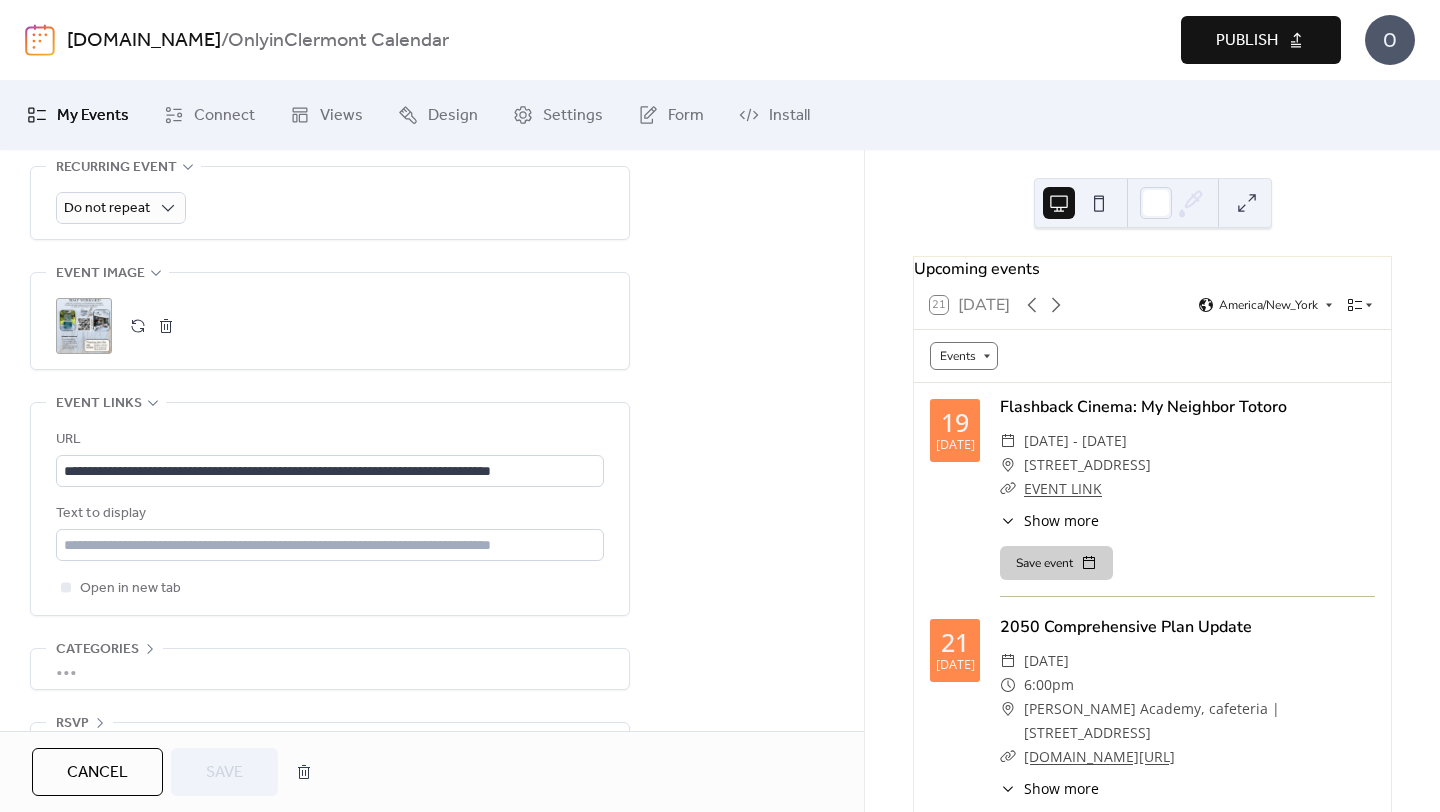 scroll, scrollTop: 987, scrollLeft: 0, axis: vertical 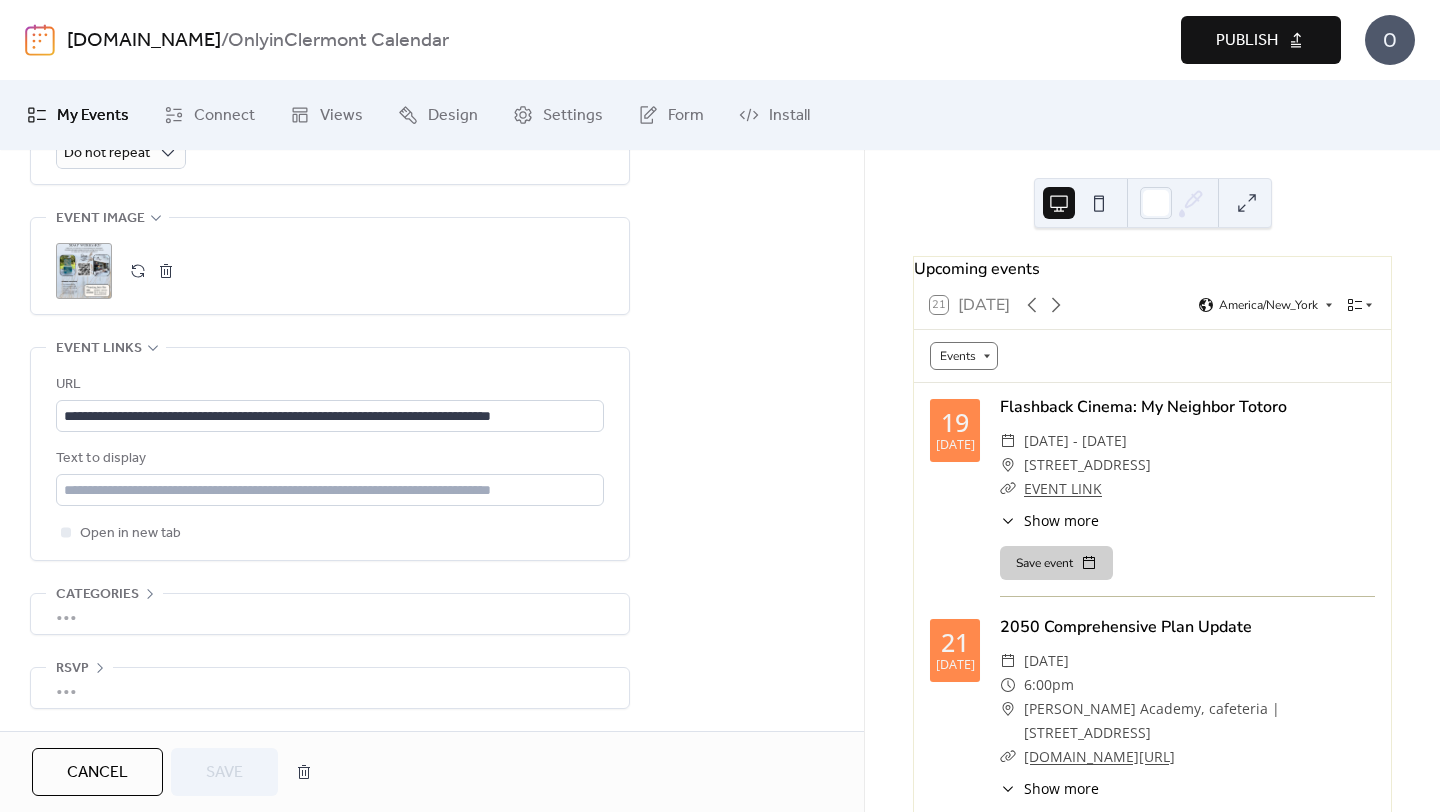 click on "Publish" at bounding box center (1261, 40) 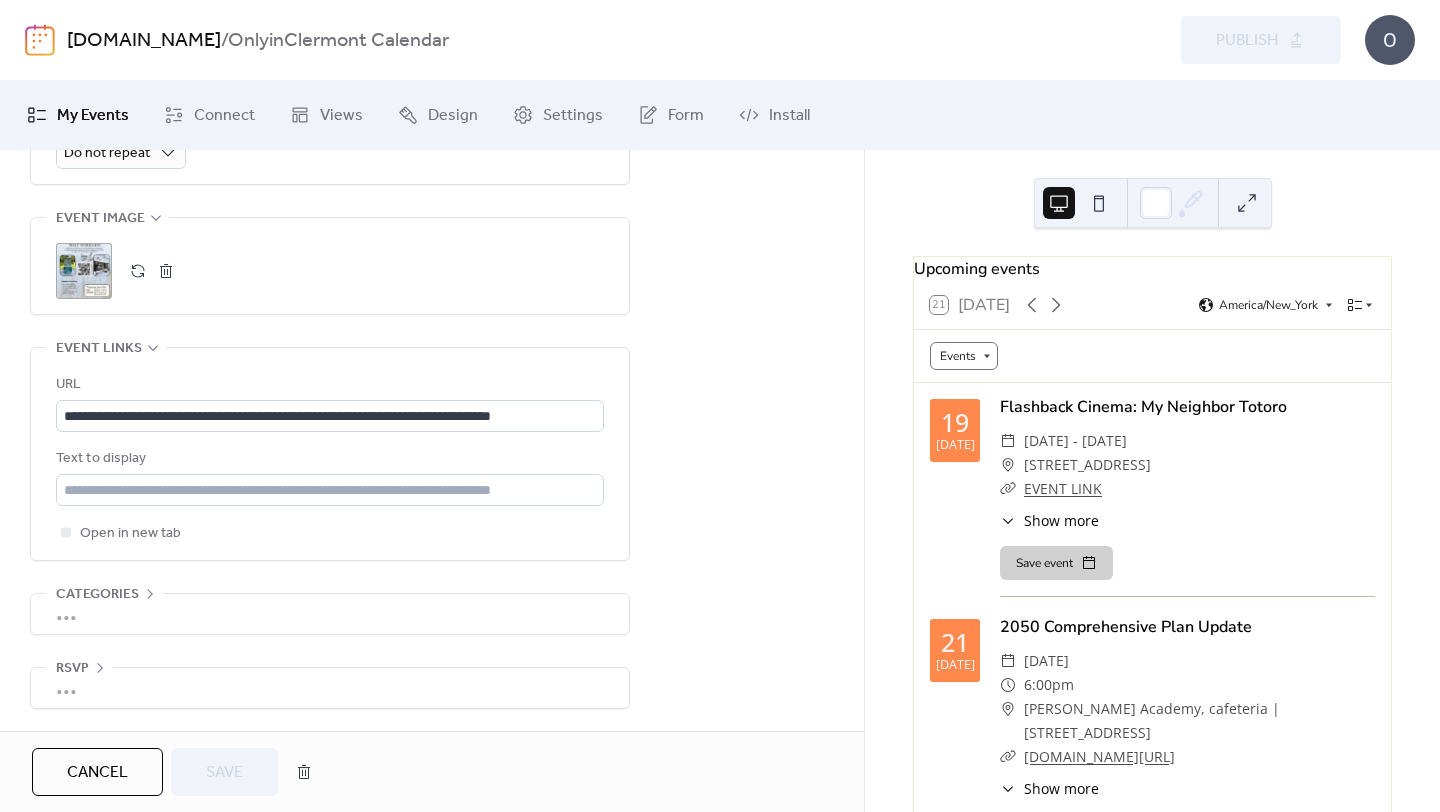 click on "My Events" at bounding box center [93, 116] 